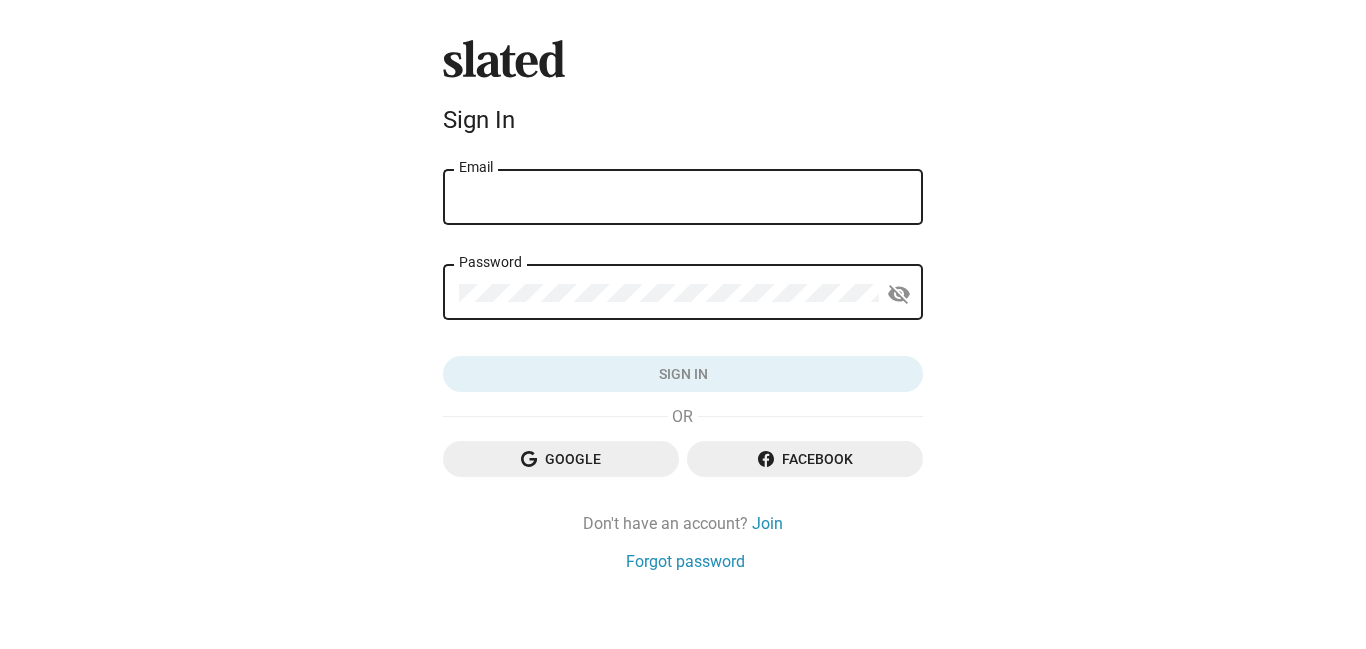 scroll, scrollTop: 0, scrollLeft: 0, axis: both 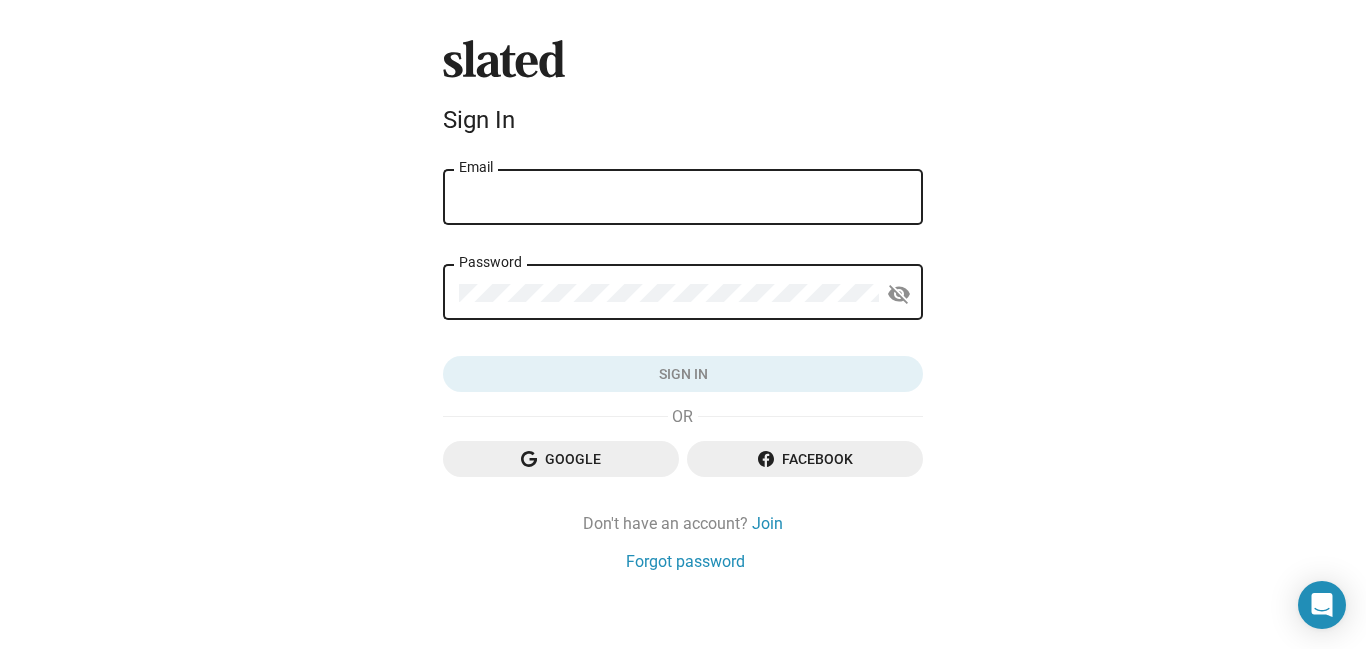 click on "Email" at bounding box center (683, 198) 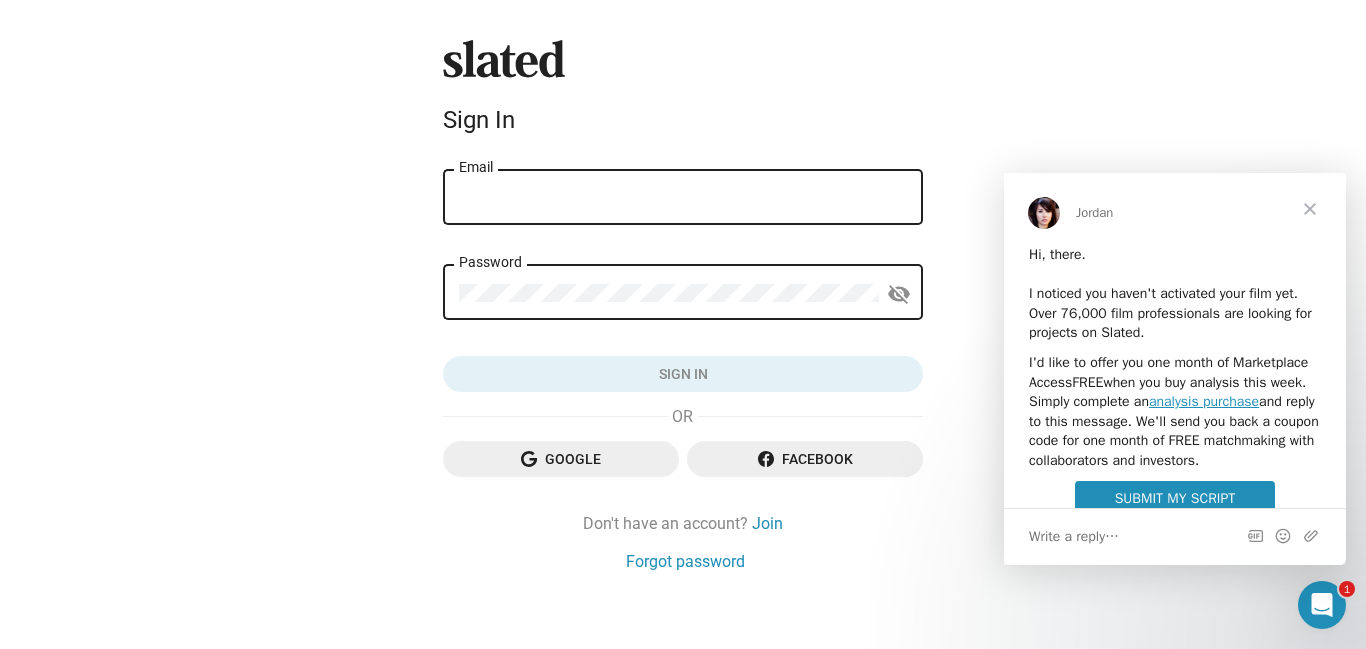 scroll, scrollTop: 0, scrollLeft: 0, axis: both 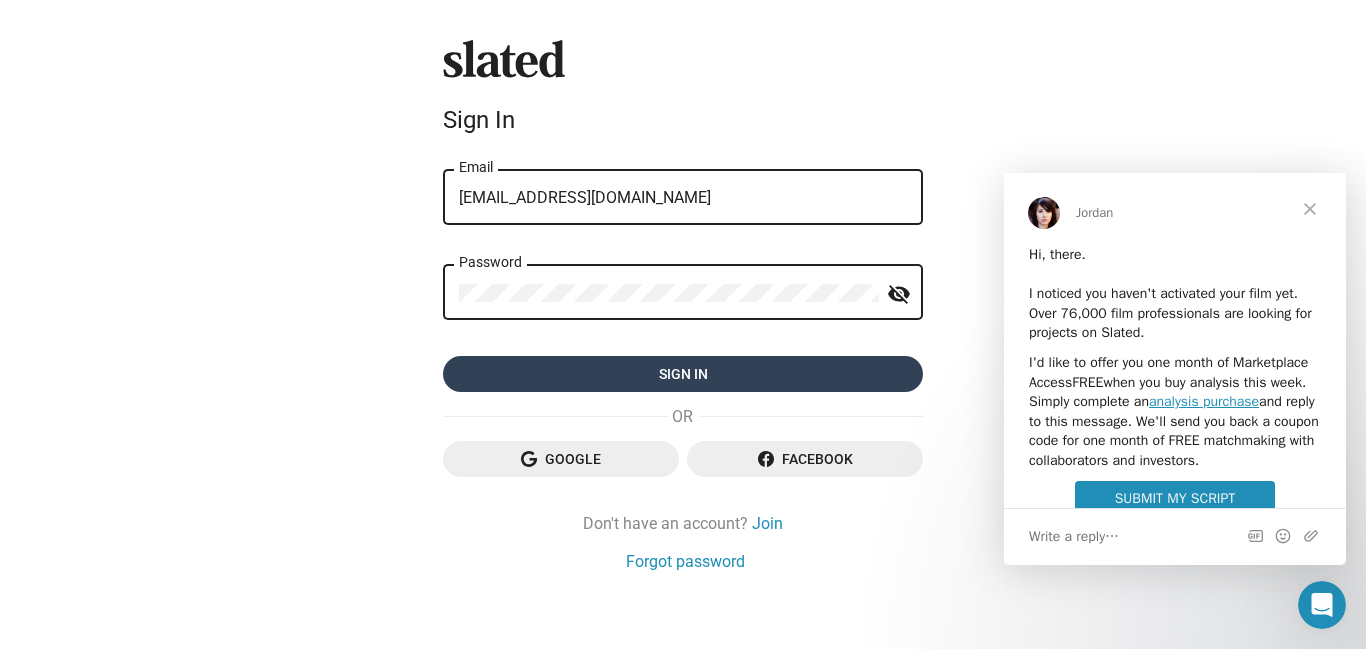 click on "Sign in" 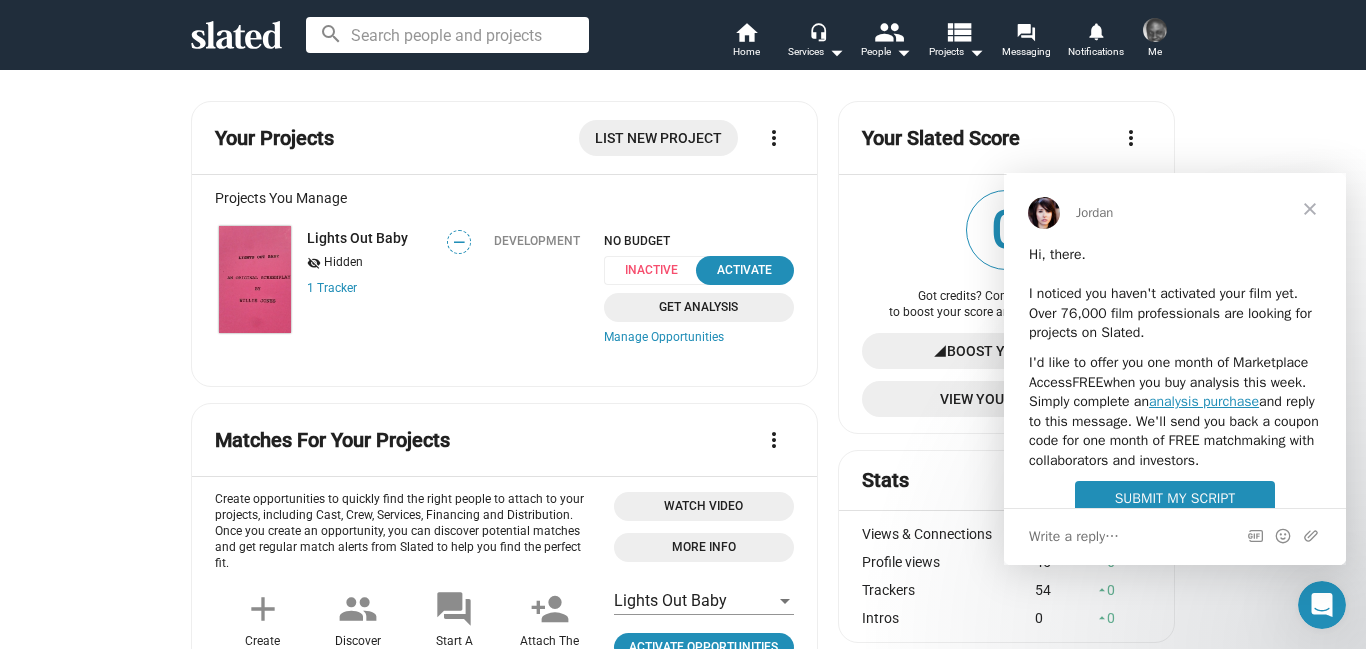 click at bounding box center (1310, 209) 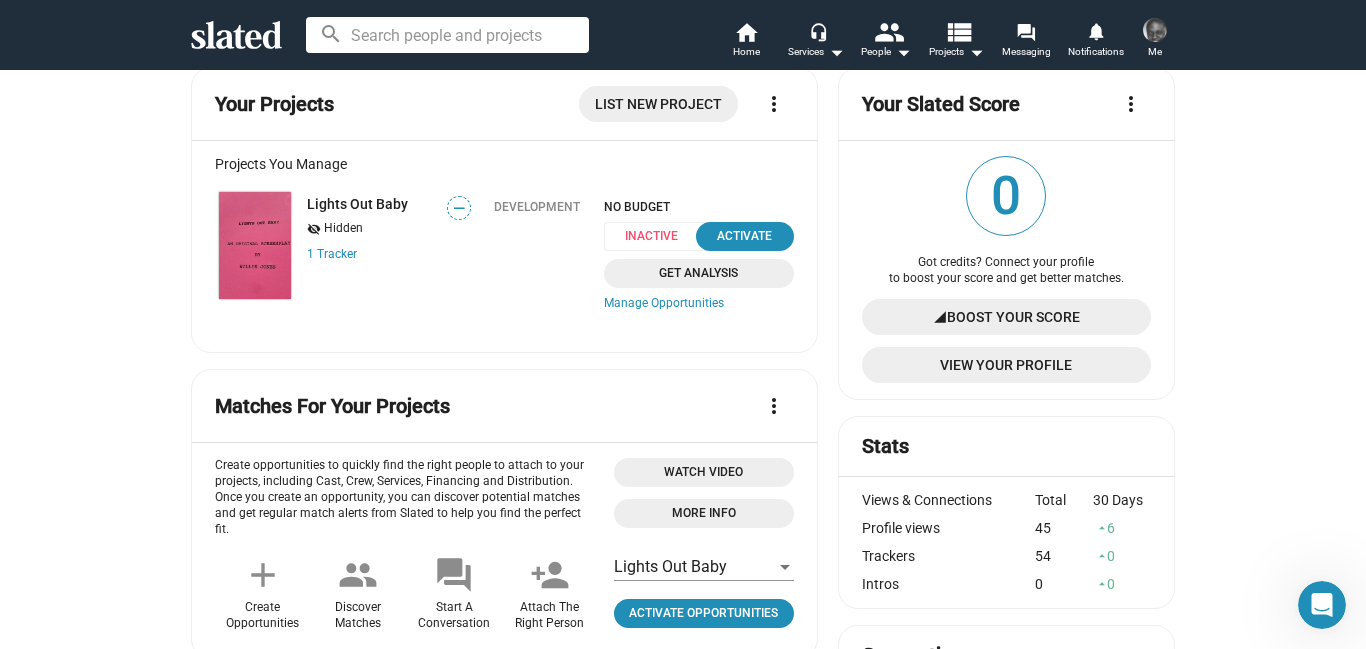 scroll, scrollTop: 0, scrollLeft: 0, axis: both 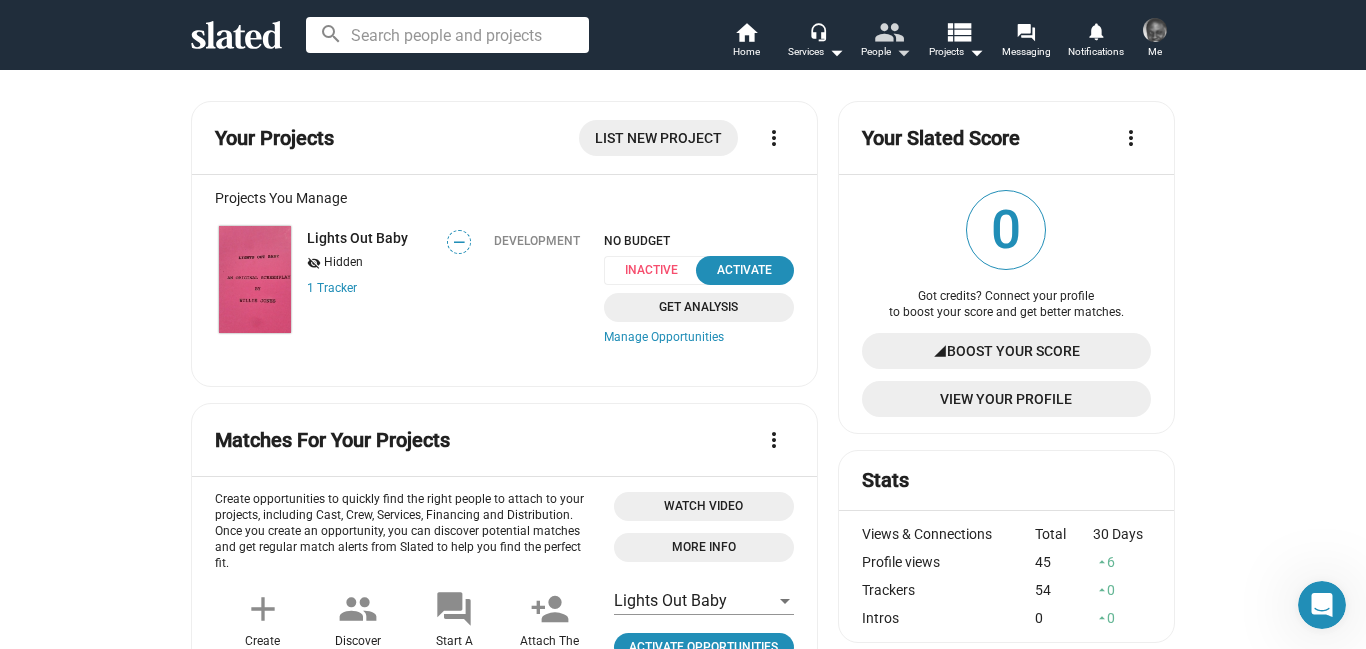 click on "people" at bounding box center [888, 31] 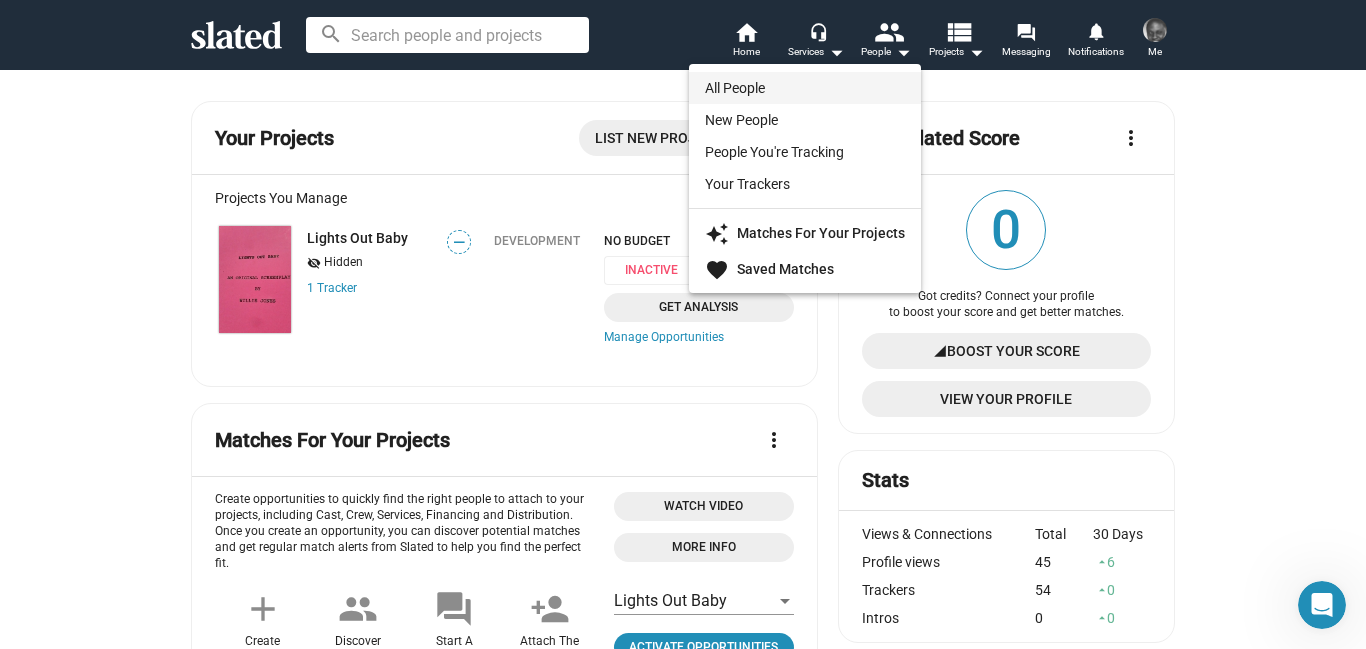 click on "All People" at bounding box center [805, 88] 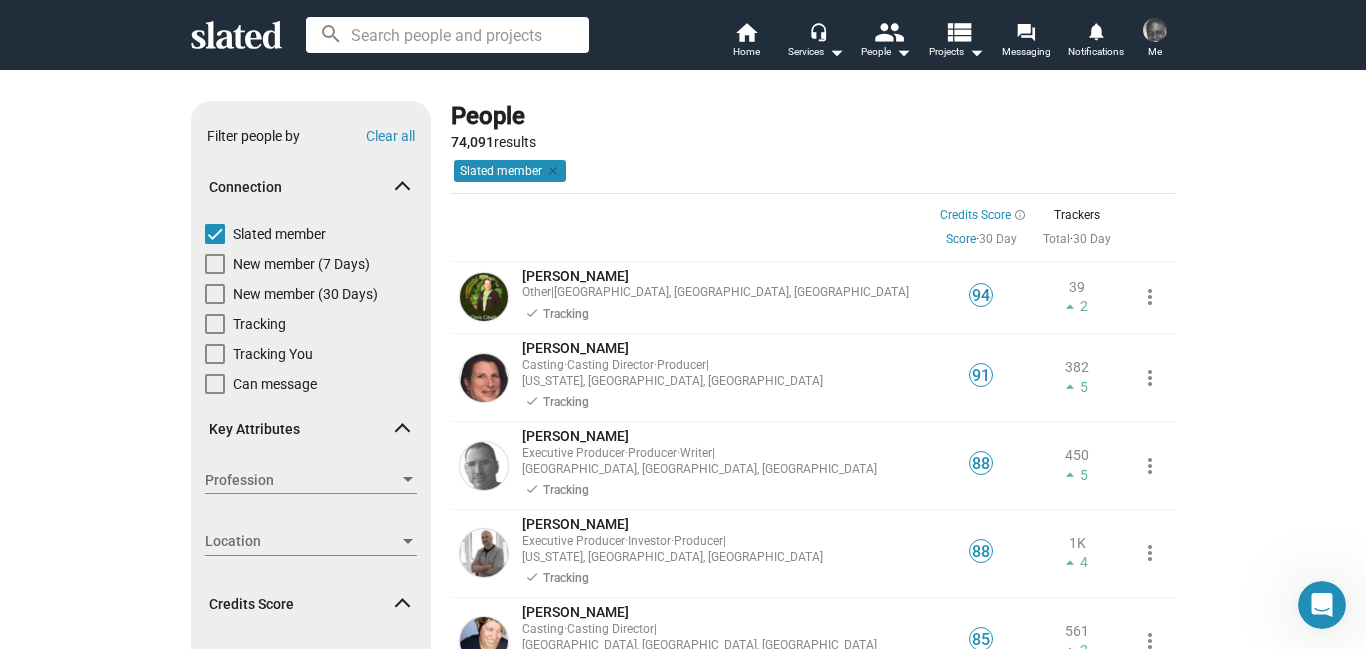 click at bounding box center (408, 541) 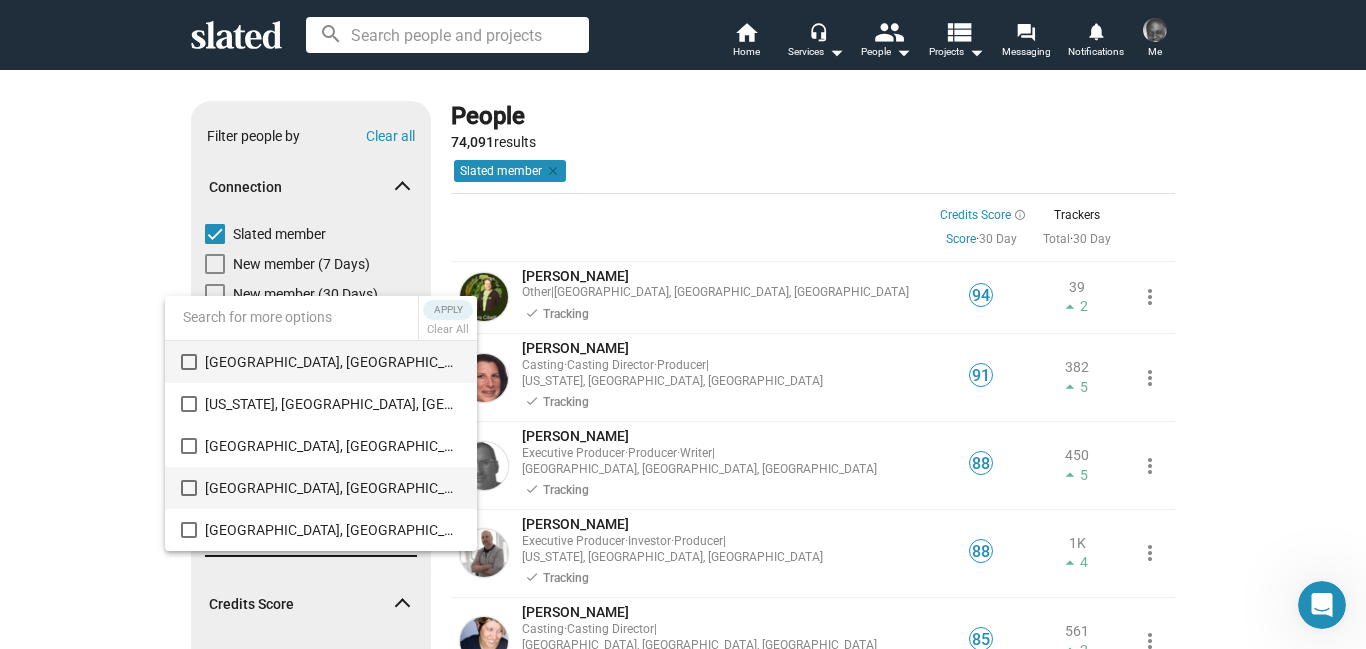 click on "[GEOGRAPHIC_DATA], [GEOGRAPHIC_DATA], [GEOGRAPHIC_DATA]  (1826)" at bounding box center (333, 488) 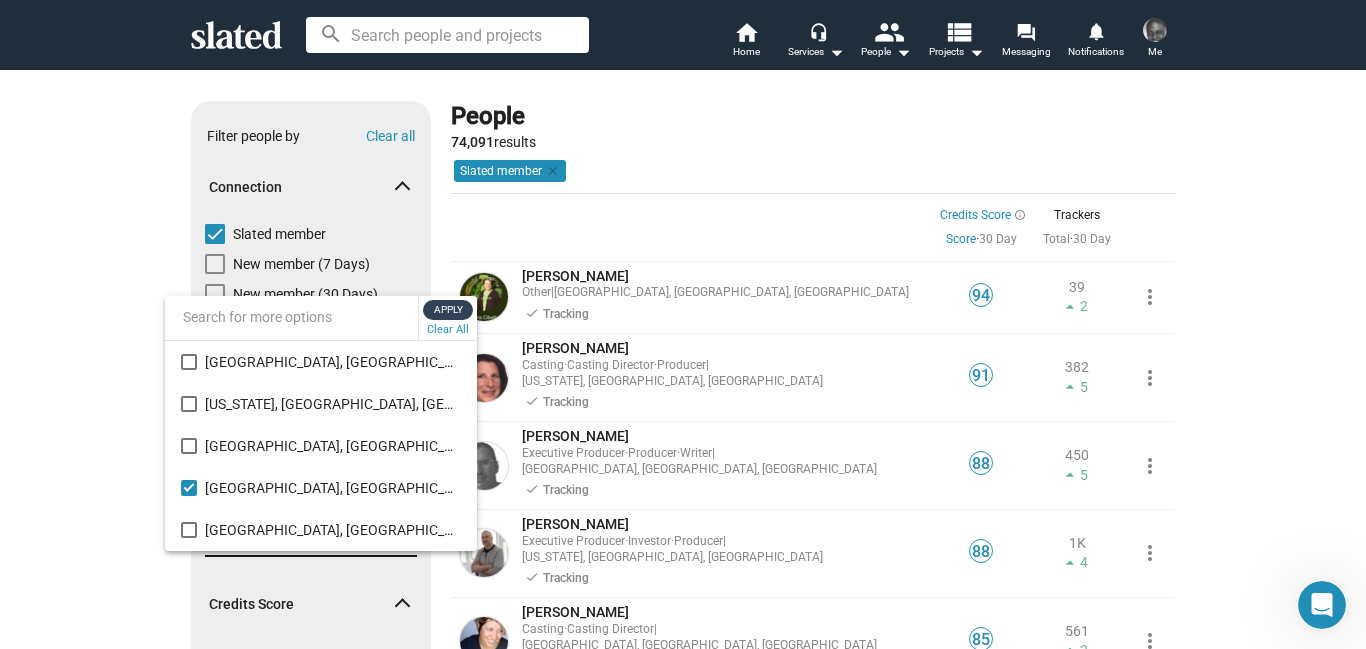 click on "Apply" at bounding box center (448, 310) 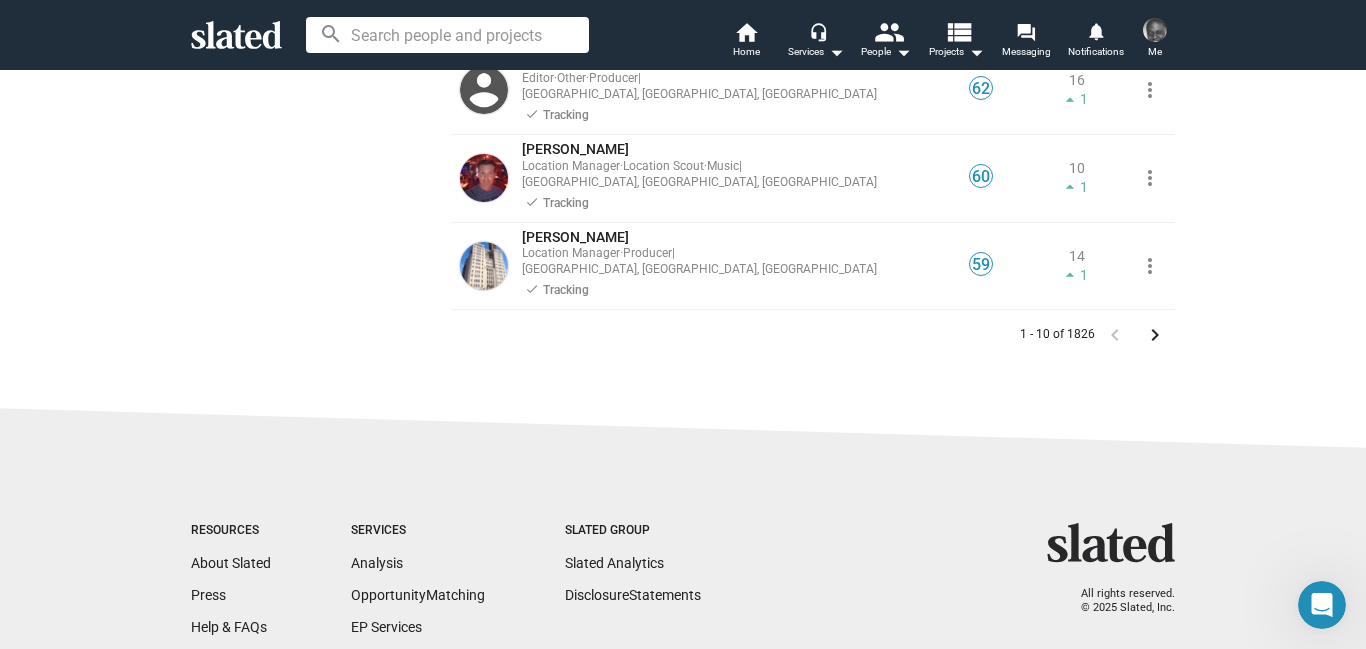 scroll, scrollTop: 816, scrollLeft: 0, axis: vertical 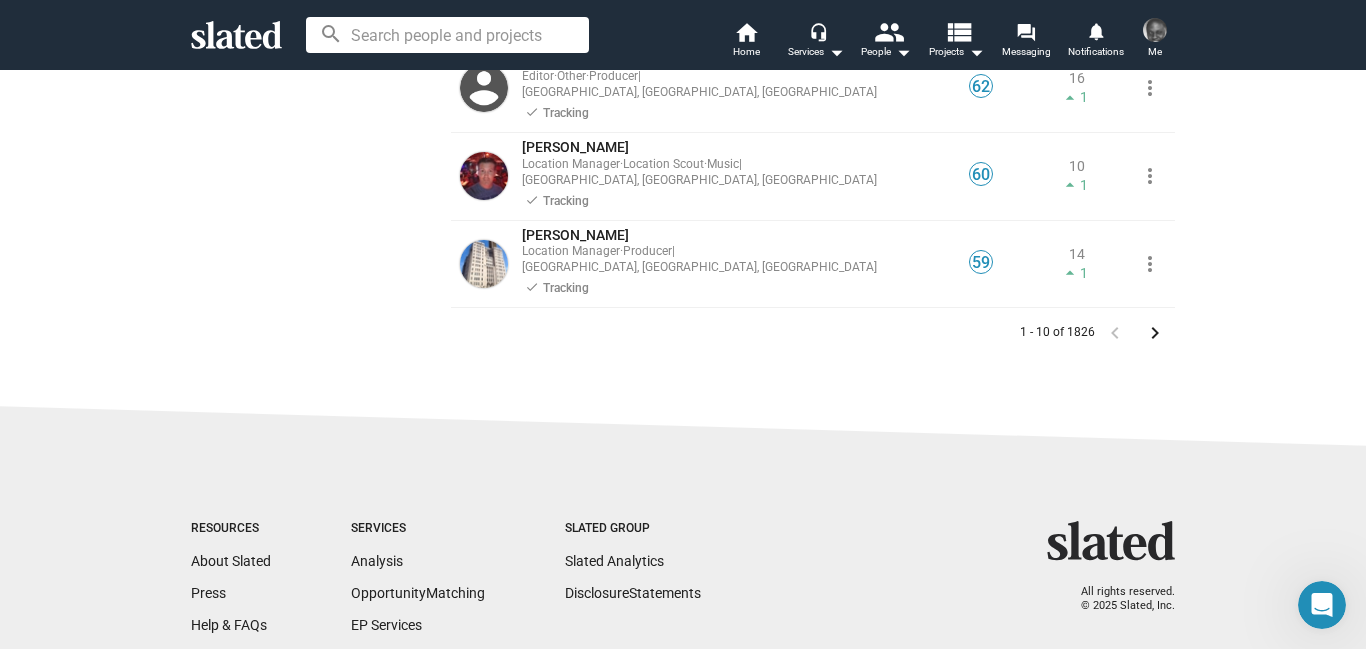 click on "keyboard_arrow_right" 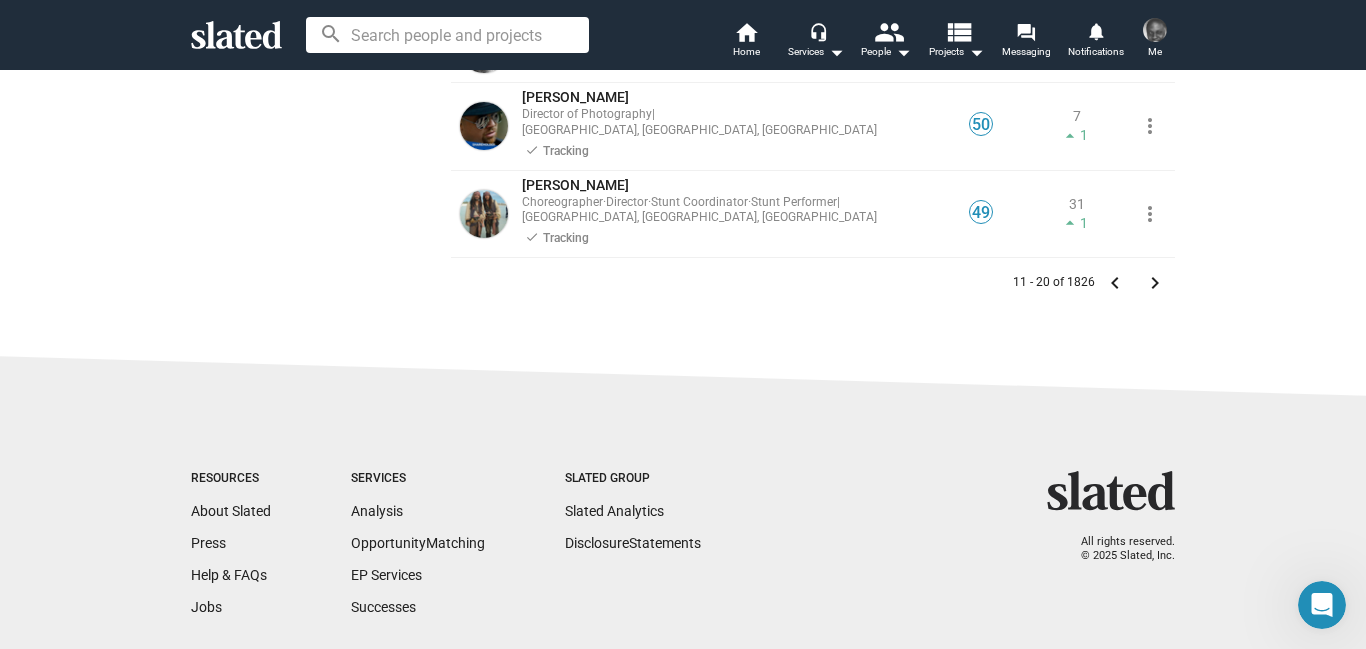 scroll, scrollTop: 804, scrollLeft: 0, axis: vertical 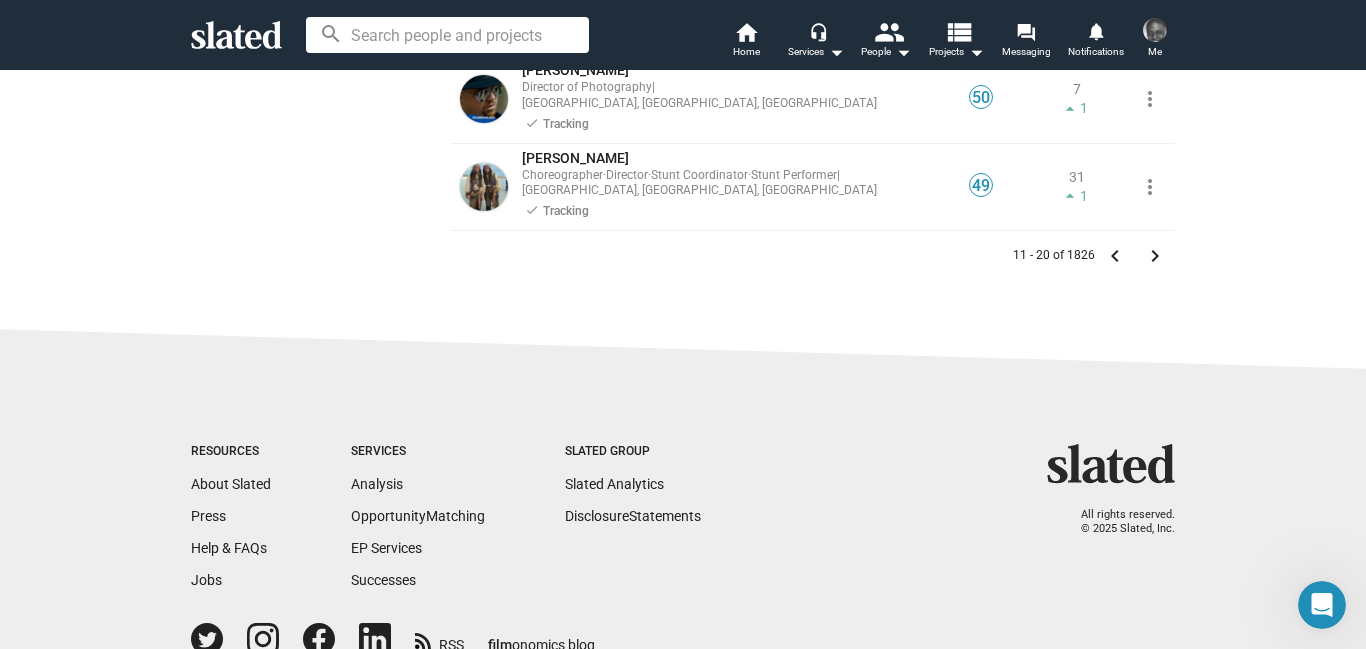 click on "keyboard_arrow_right" 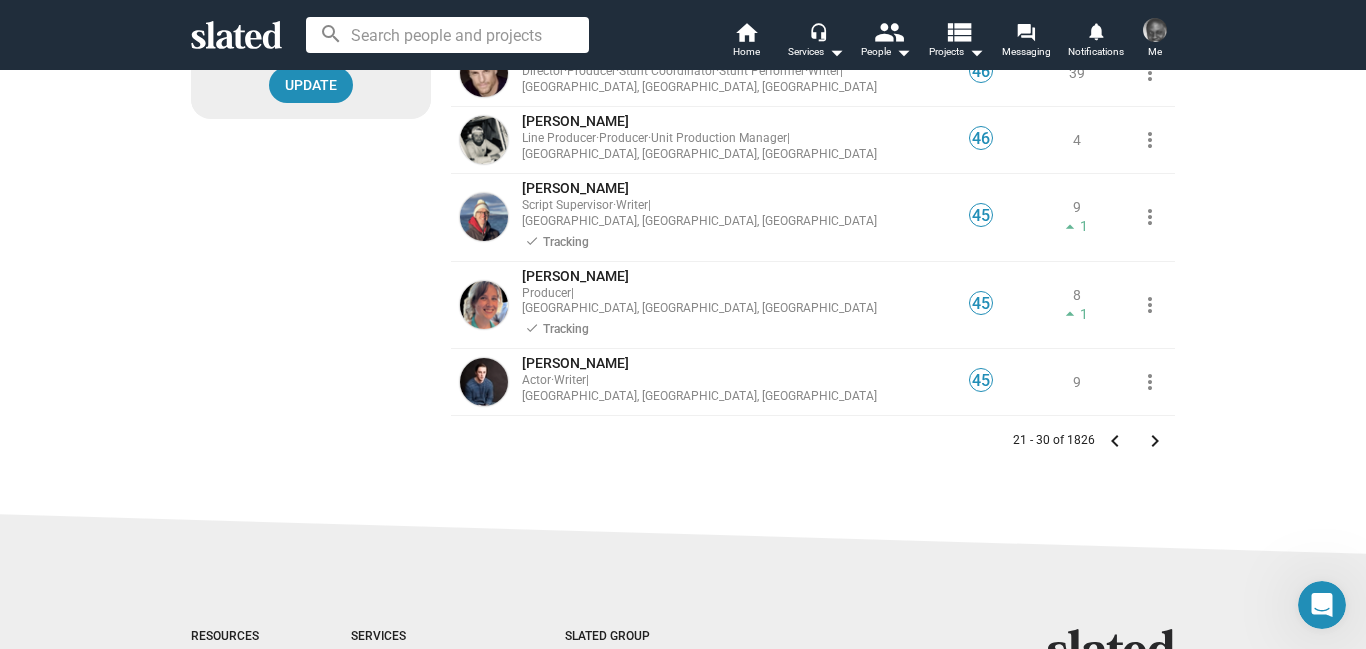 scroll, scrollTop: 622, scrollLeft: 0, axis: vertical 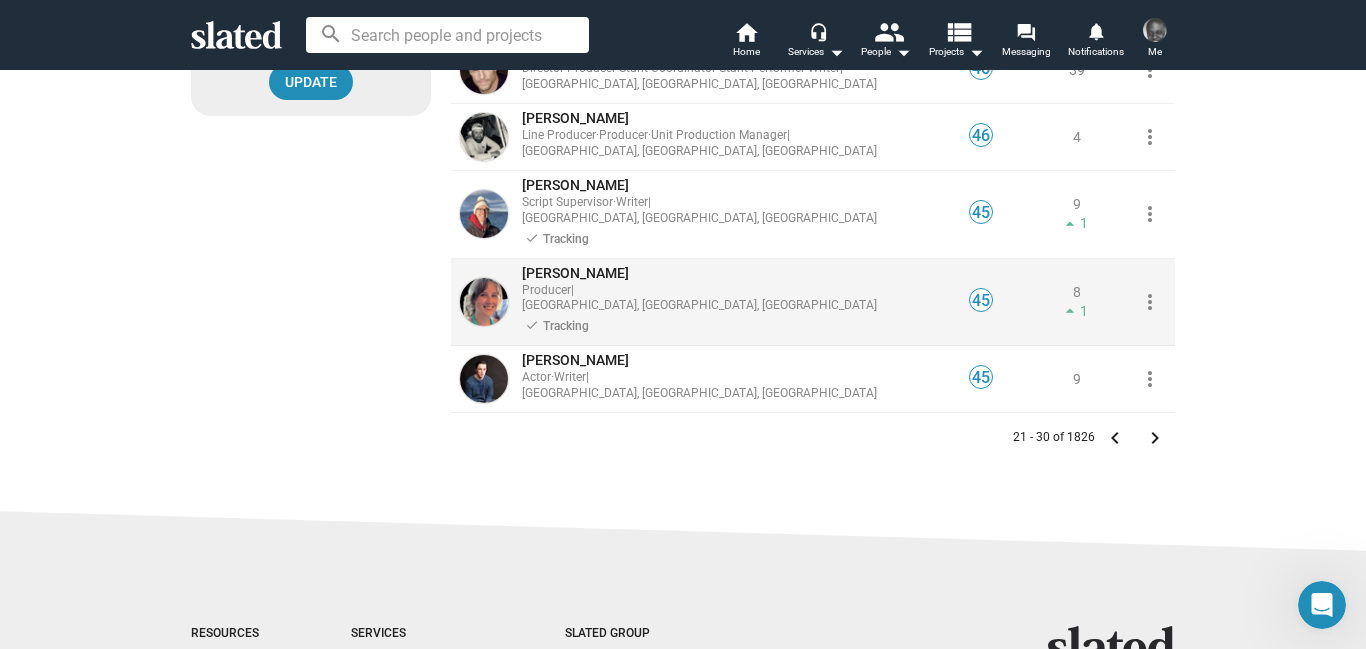 click on "[GEOGRAPHIC_DATA], [GEOGRAPHIC_DATA], [GEOGRAPHIC_DATA]" 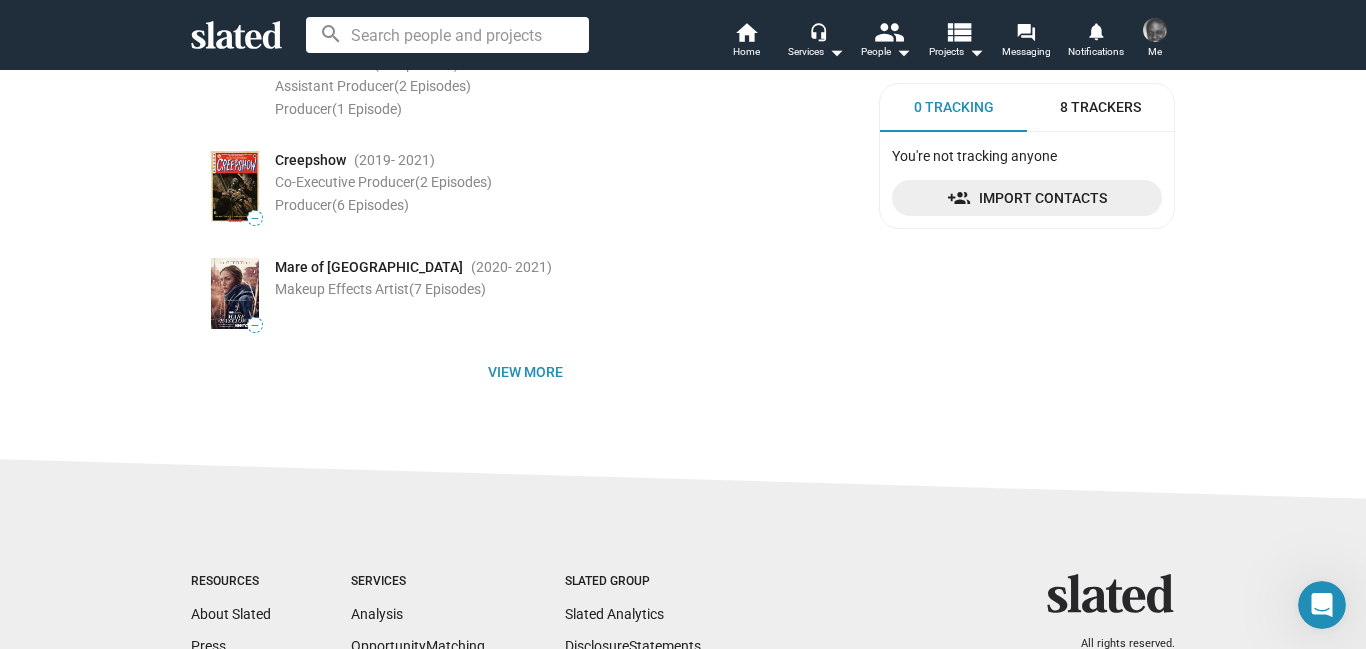 scroll, scrollTop: 467, scrollLeft: 0, axis: vertical 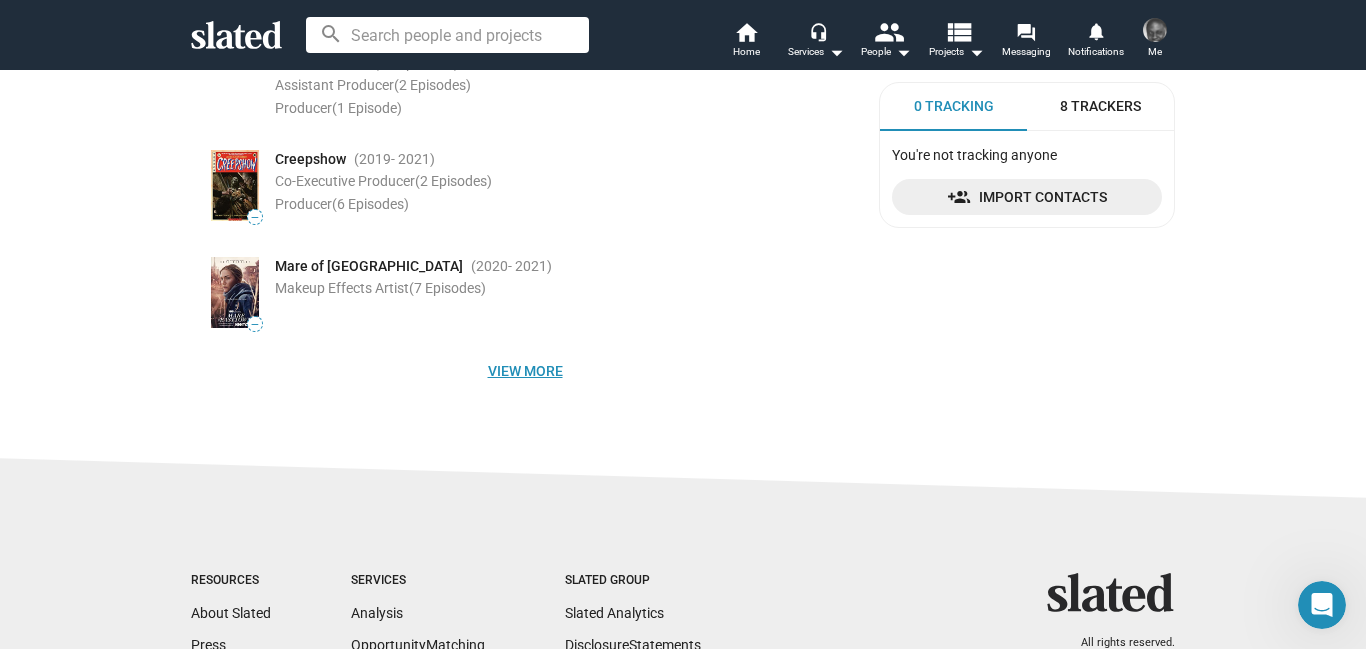 click on "View more" 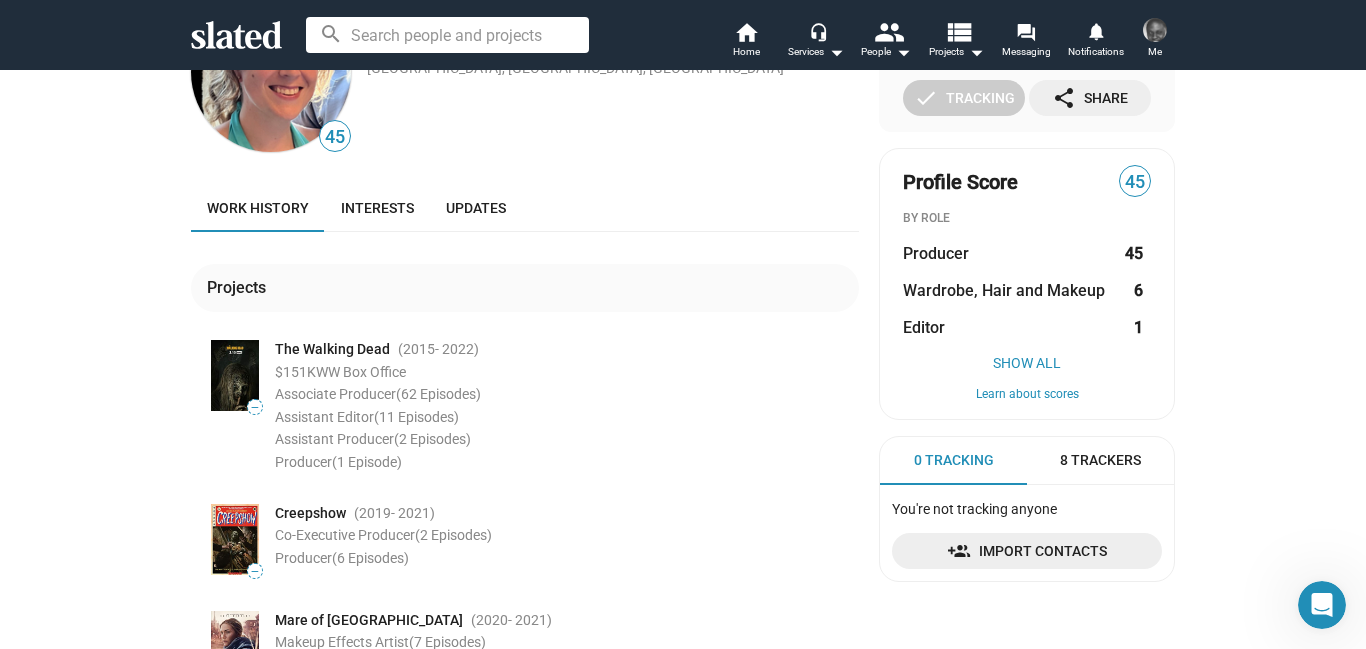 scroll, scrollTop: 0, scrollLeft: 0, axis: both 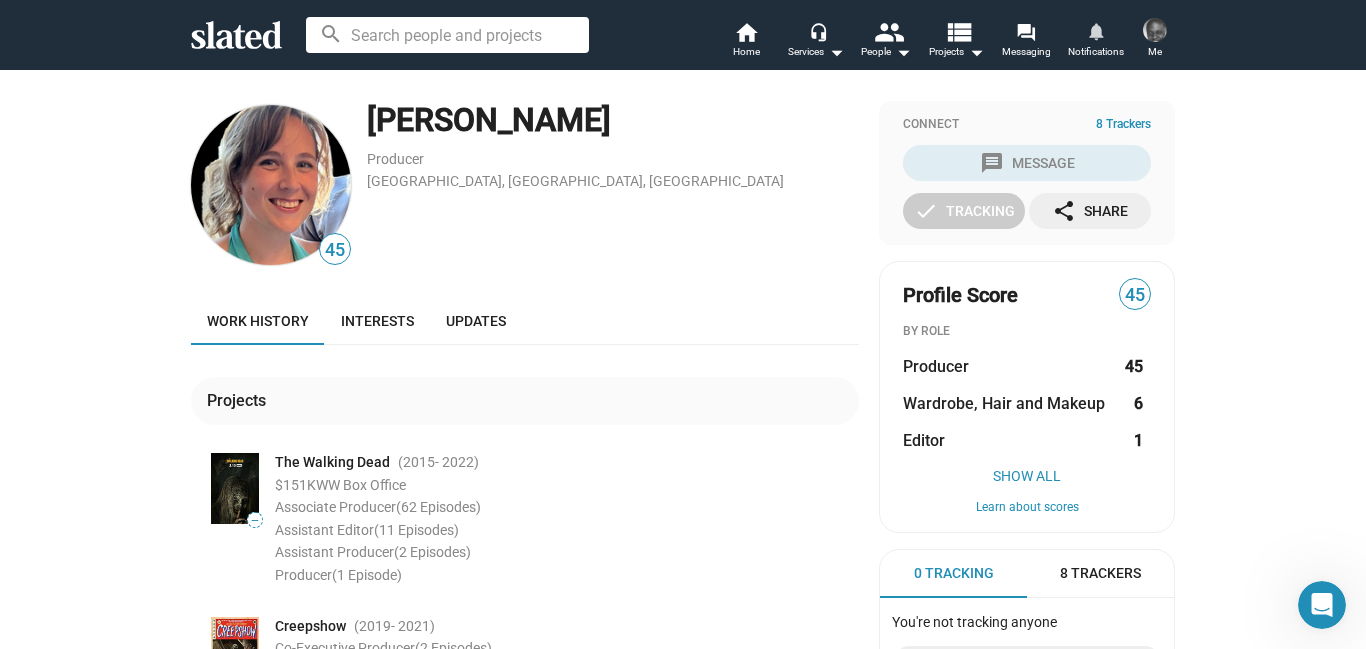 click on "notifications" at bounding box center (1095, 30) 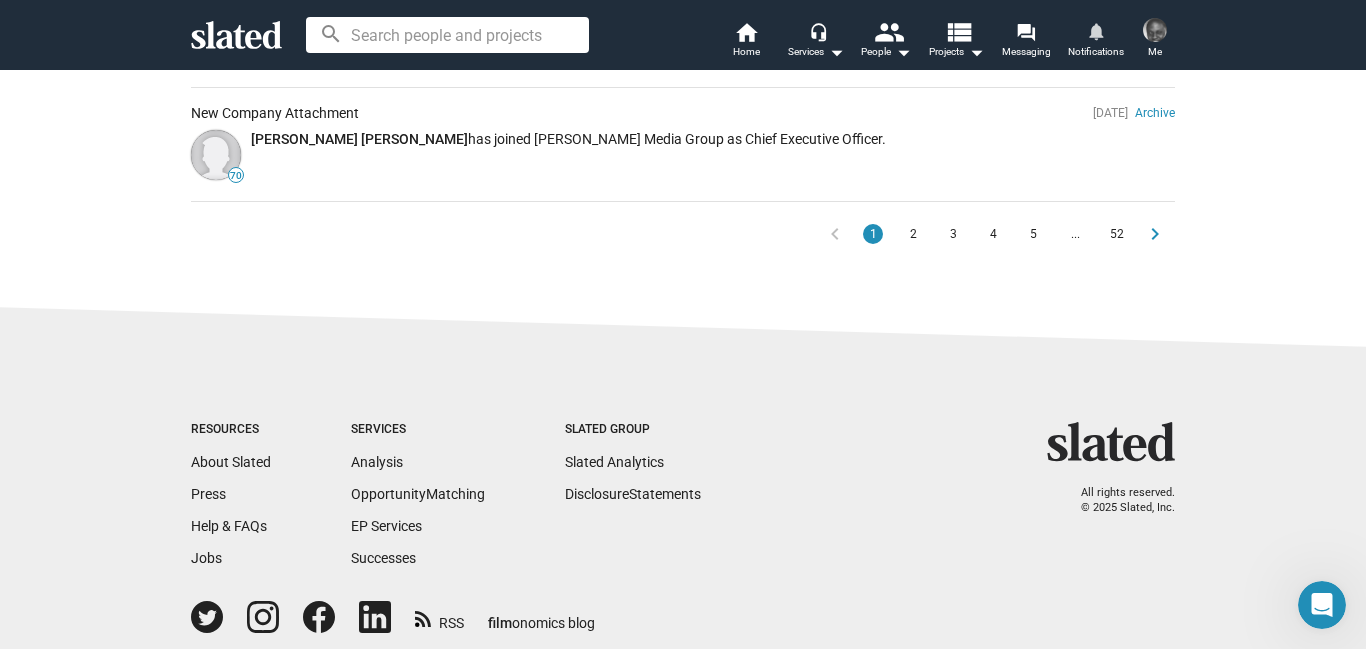 scroll, scrollTop: 1428, scrollLeft: 0, axis: vertical 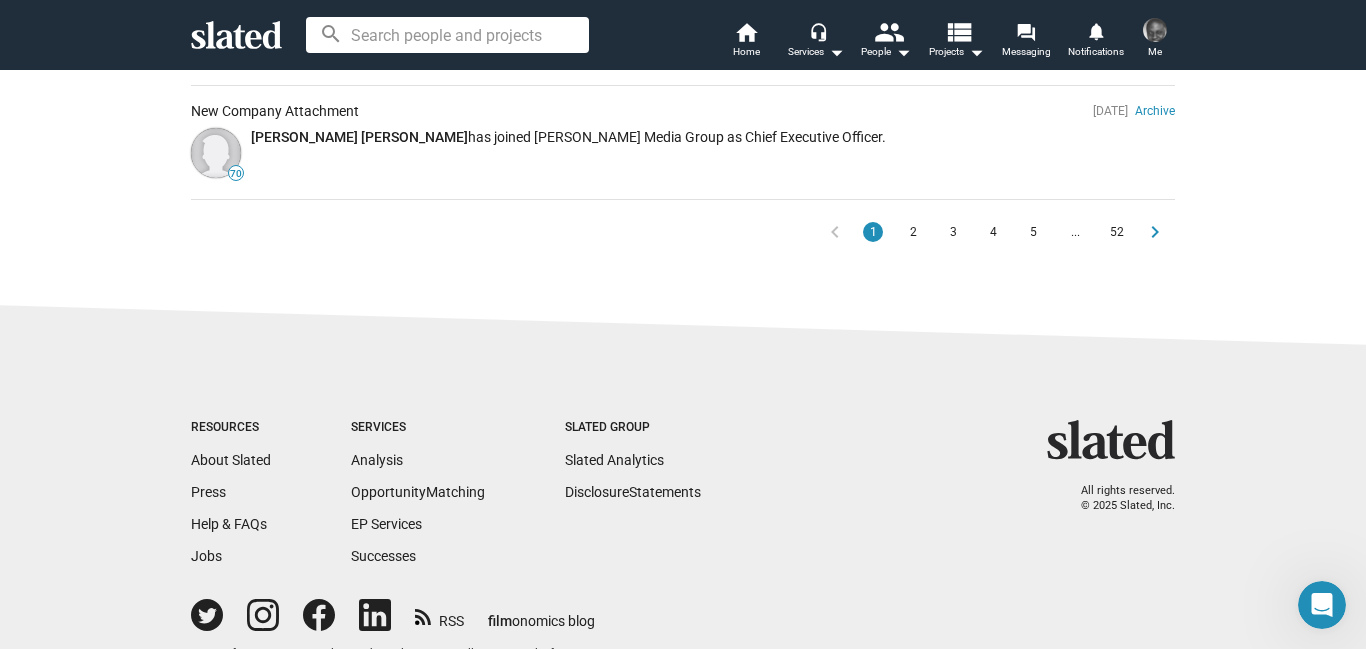 click on "chevron_right" 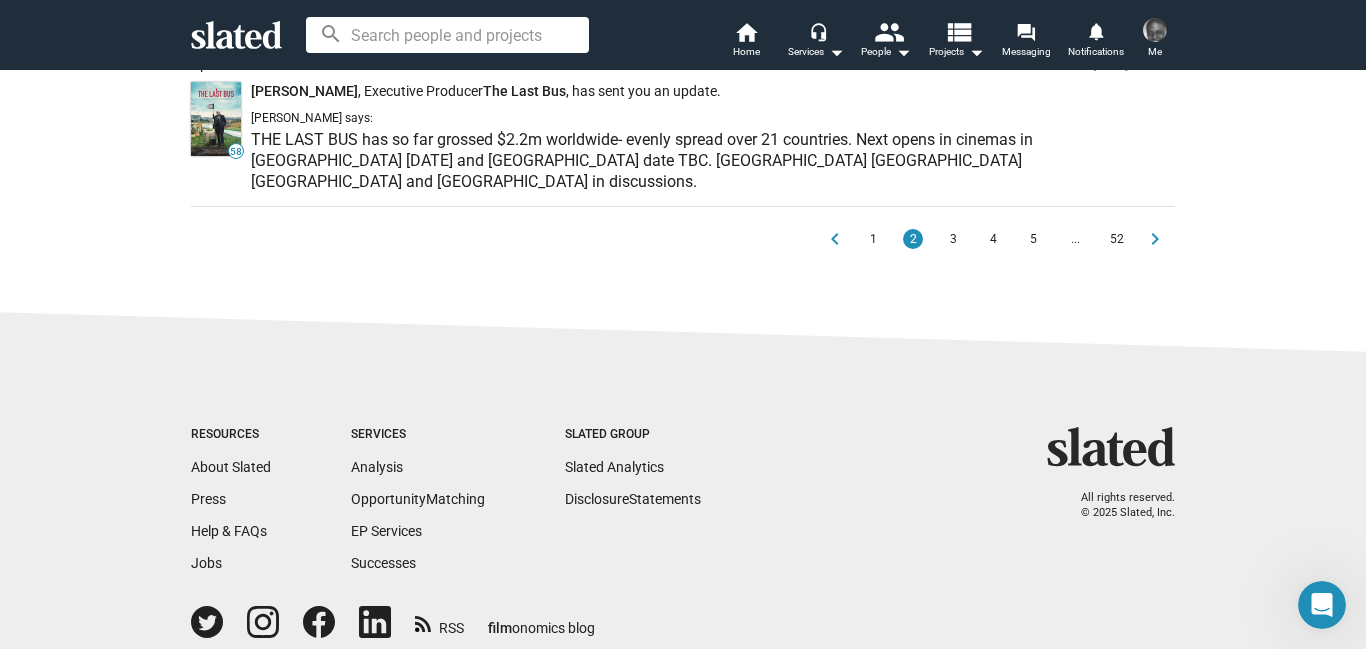 scroll, scrollTop: 1398, scrollLeft: 0, axis: vertical 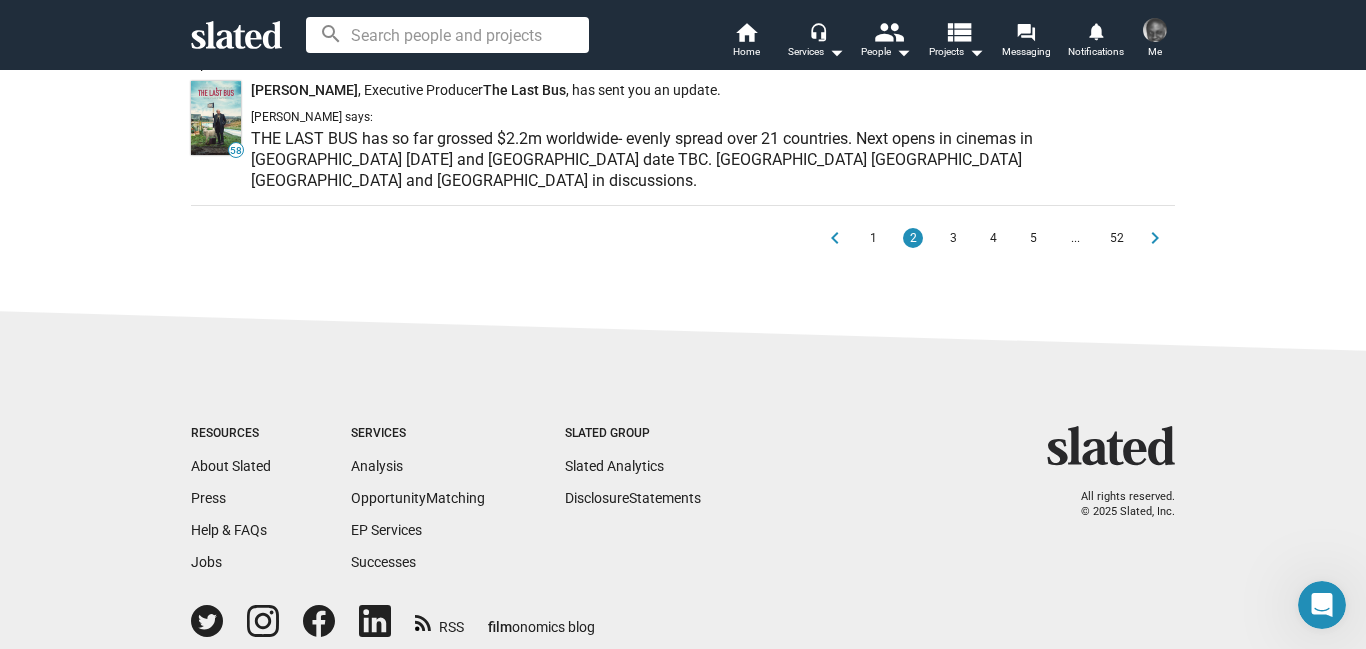 click on "chevron_right" 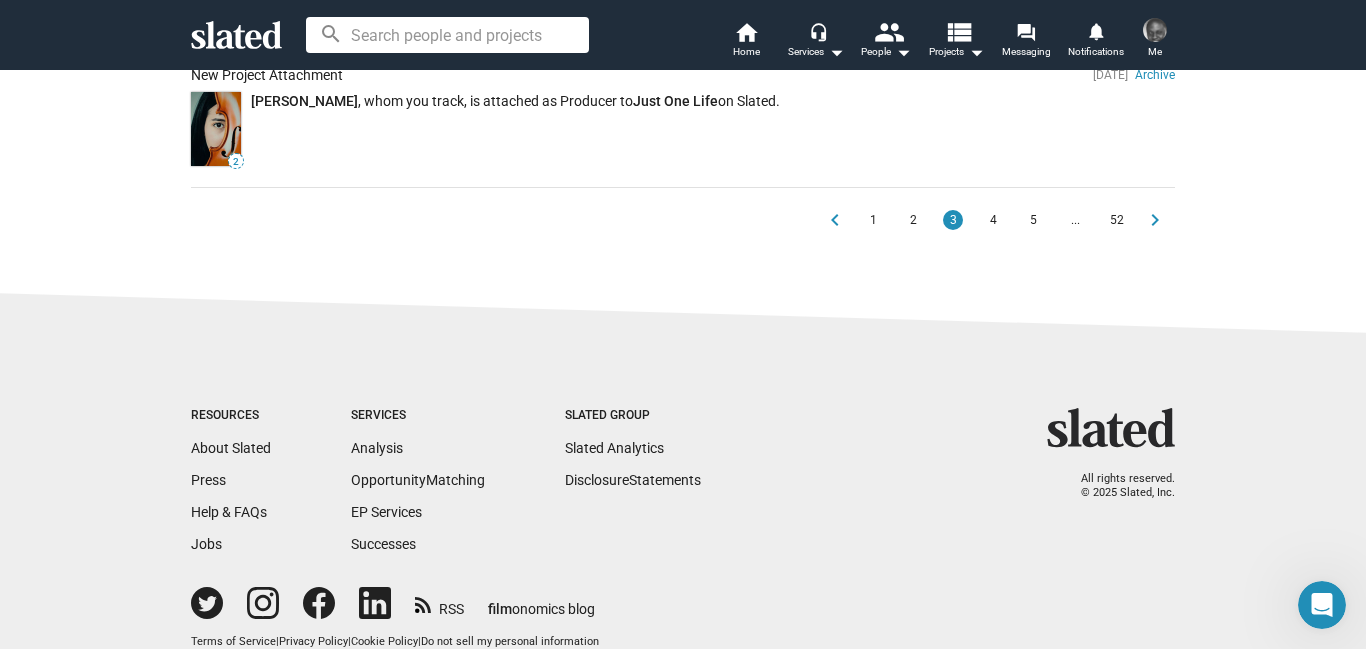 scroll, scrollTop: 1563, scrollLeft: 0, axis: vertical 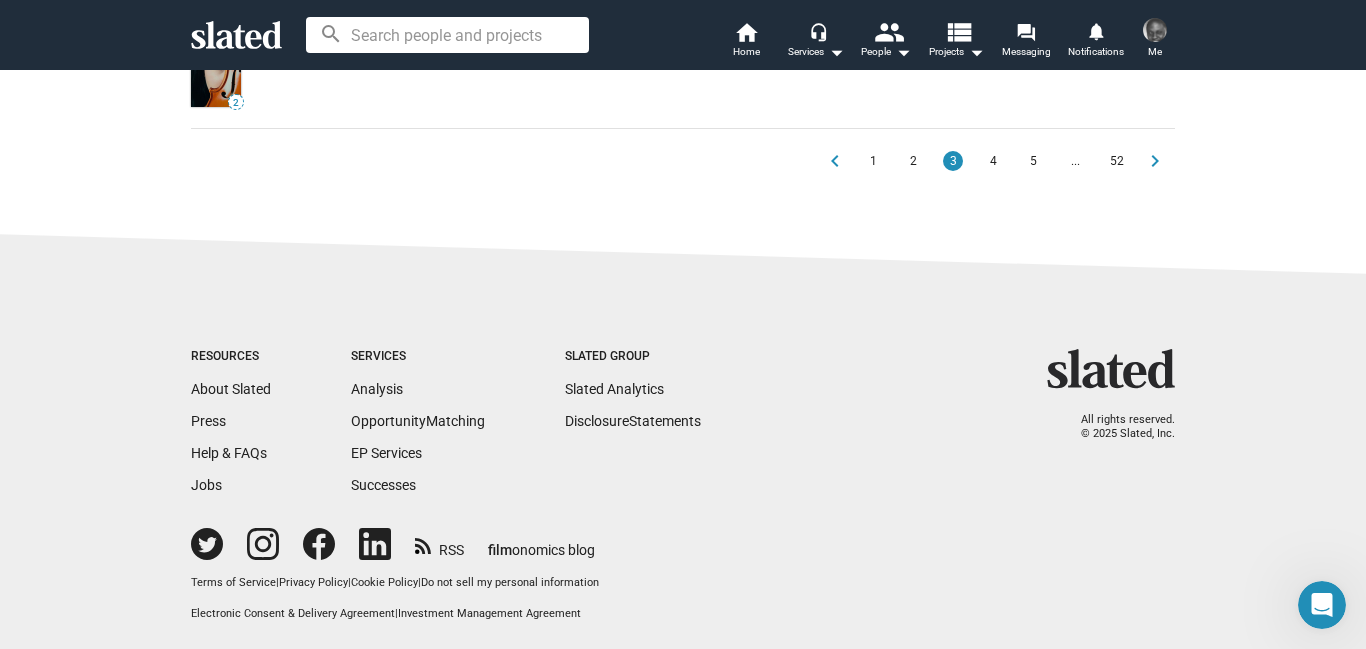 click on "chevron_right" 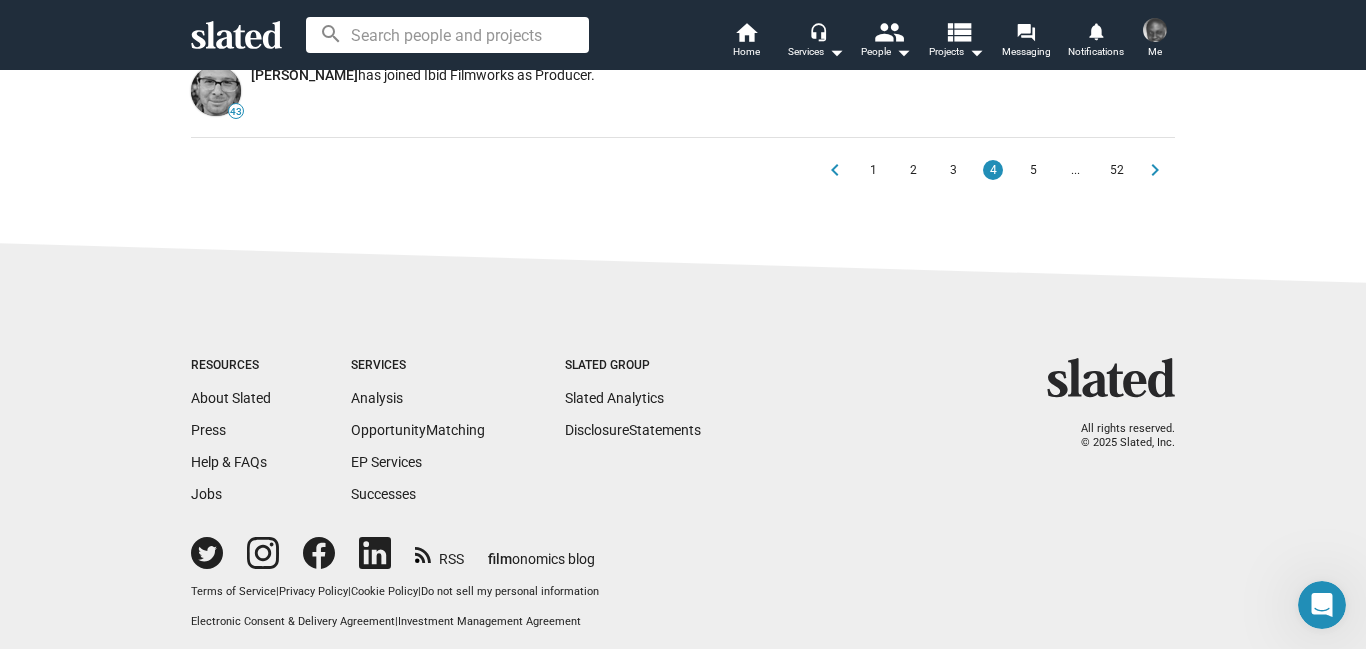 scroll, scrollTop: 1441, scrollLeft: 0, axis: vertical 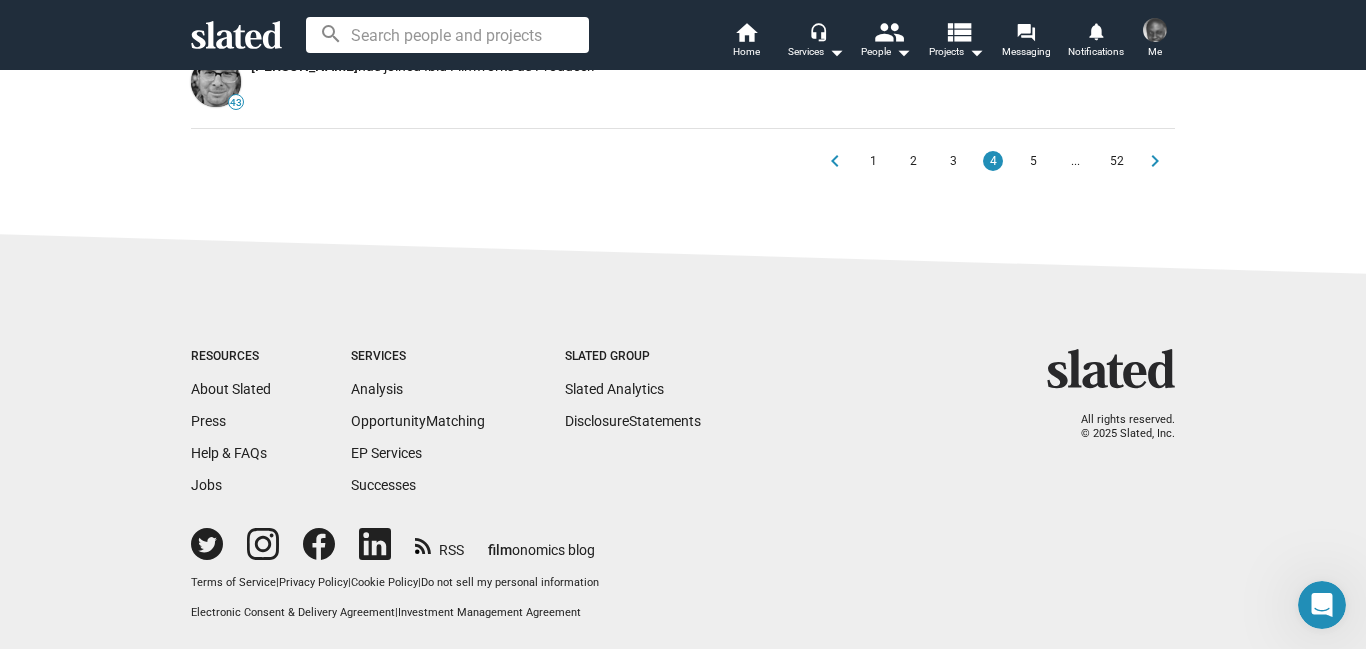 click on "chevron_right" 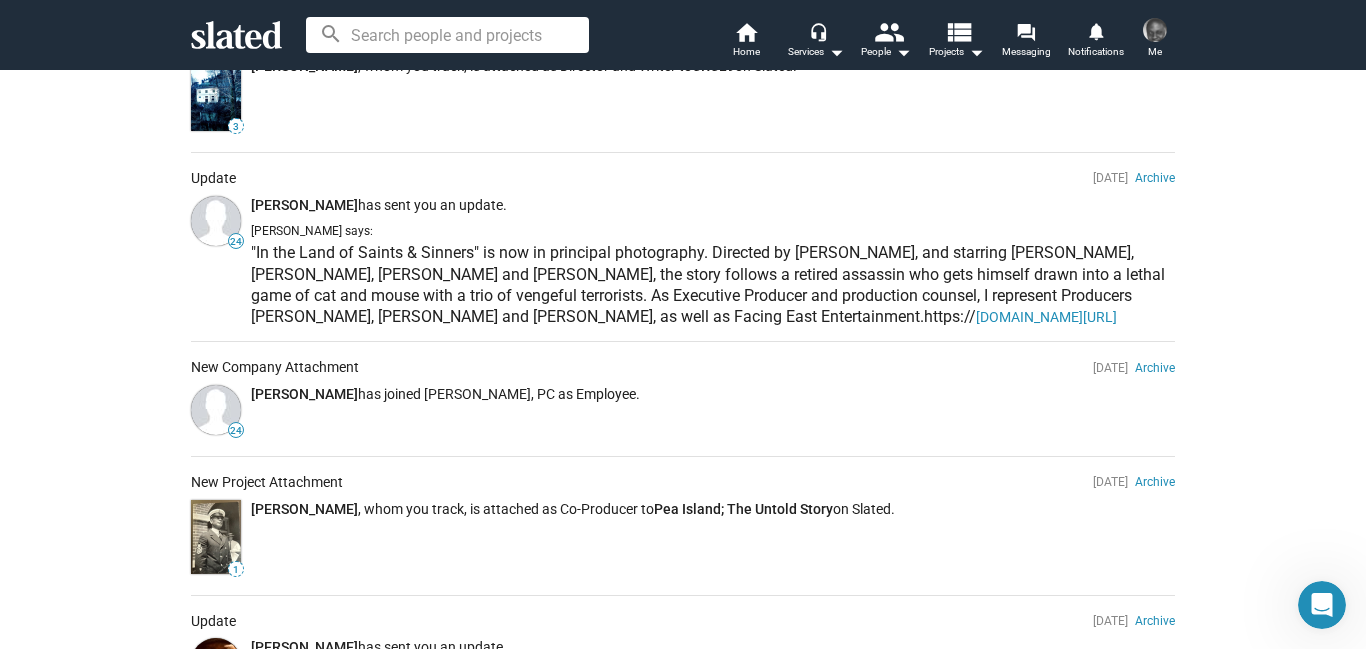 scroll, scrollTop: 282, scrollLeft: 0, axis: vertical 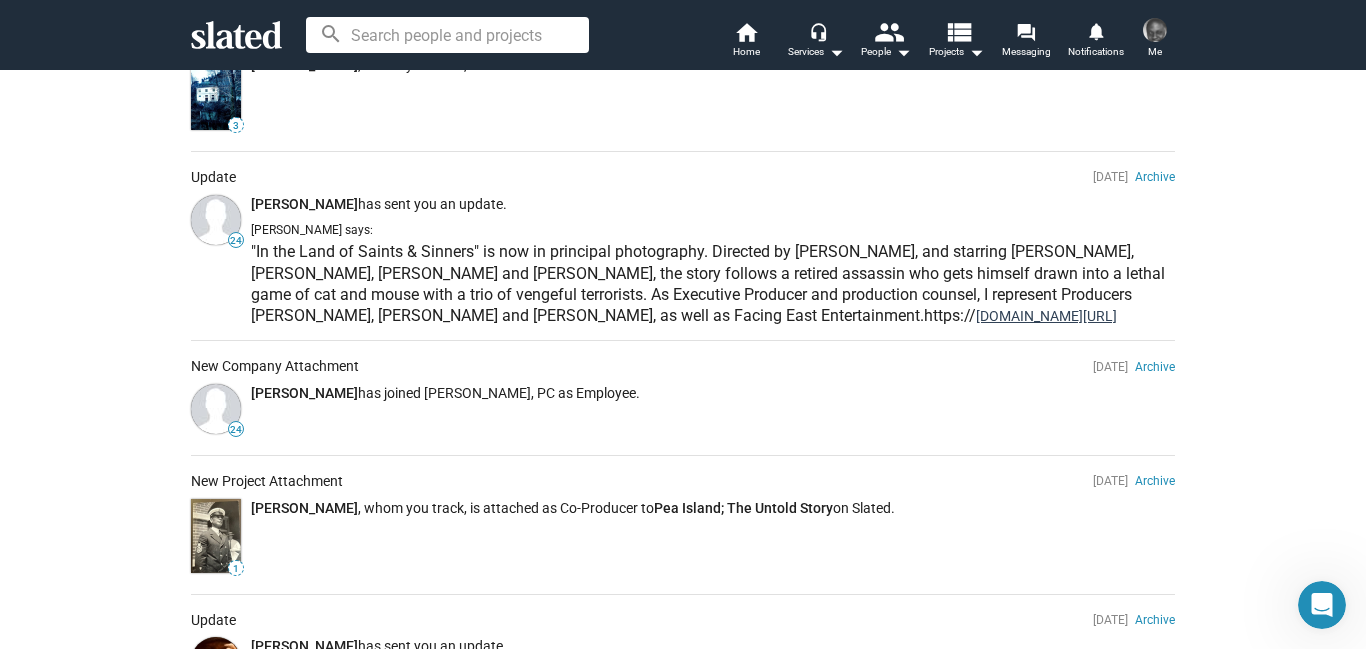 click on "[DOMAIN_NAME][URL]" 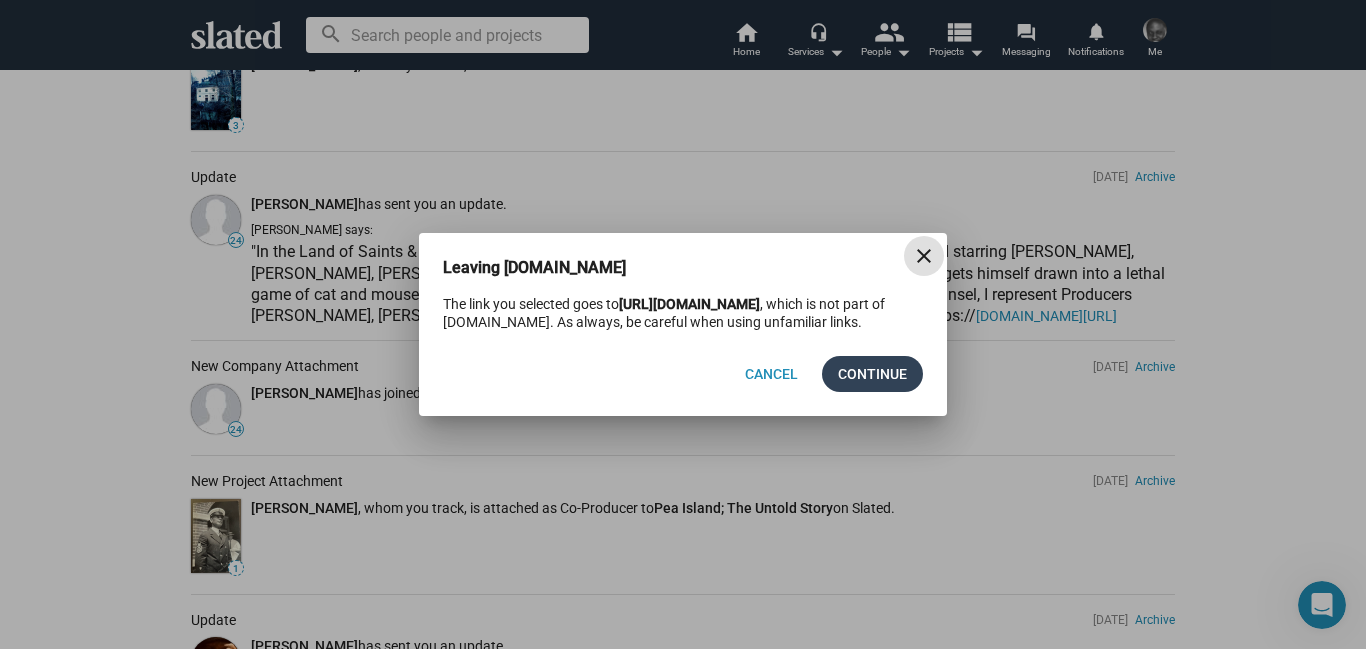 click on "Continue" at bounding box center (872, 374) 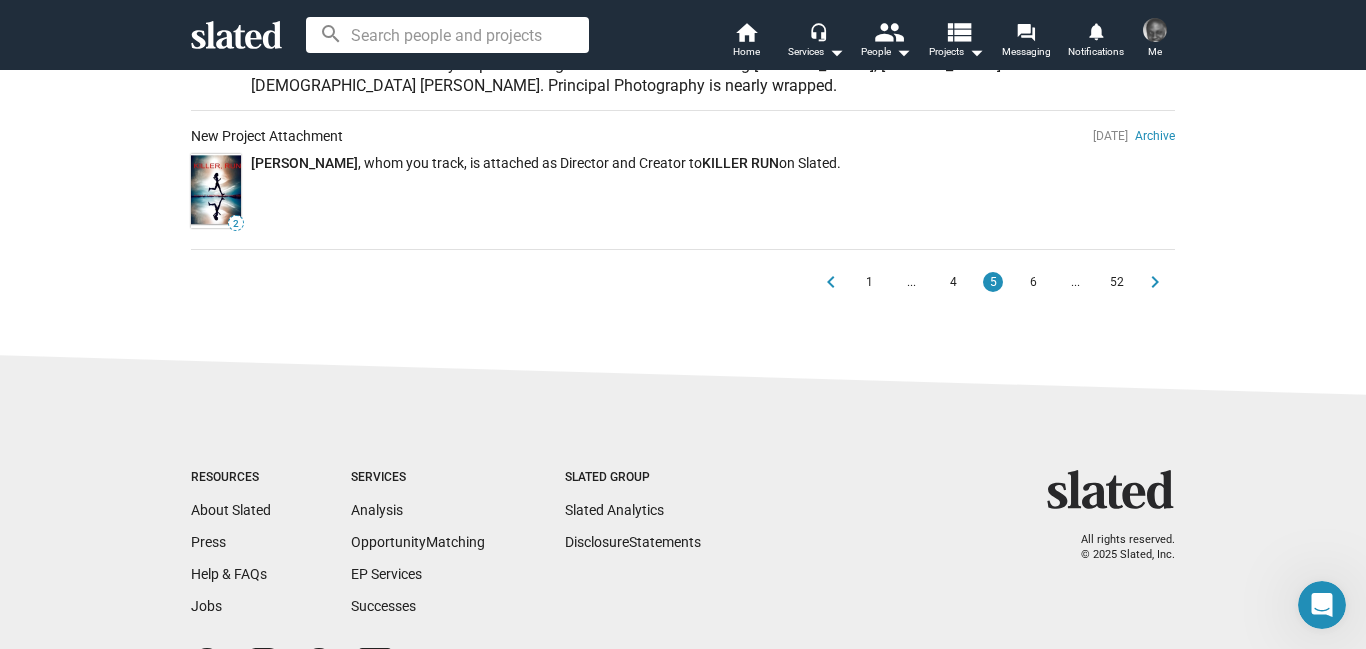 scroll, scrollTop: 1501, scrollLeft: 0, axis: vertical 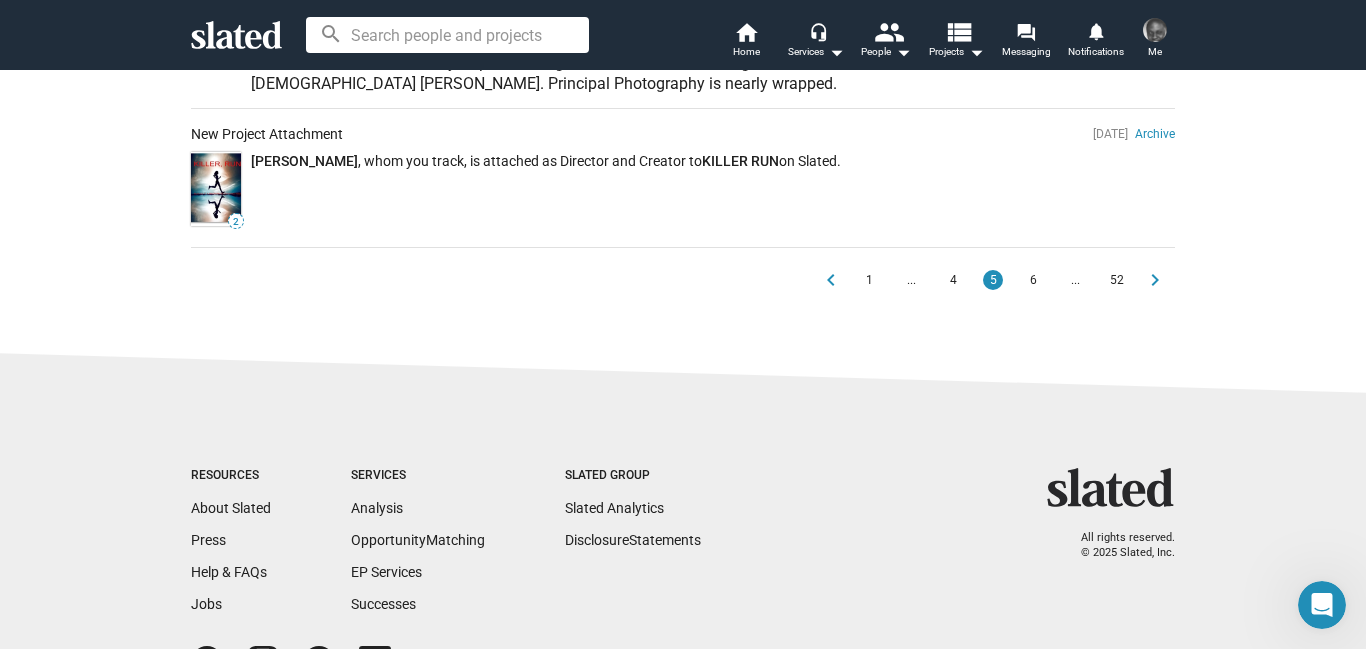 click on "chevron_right" 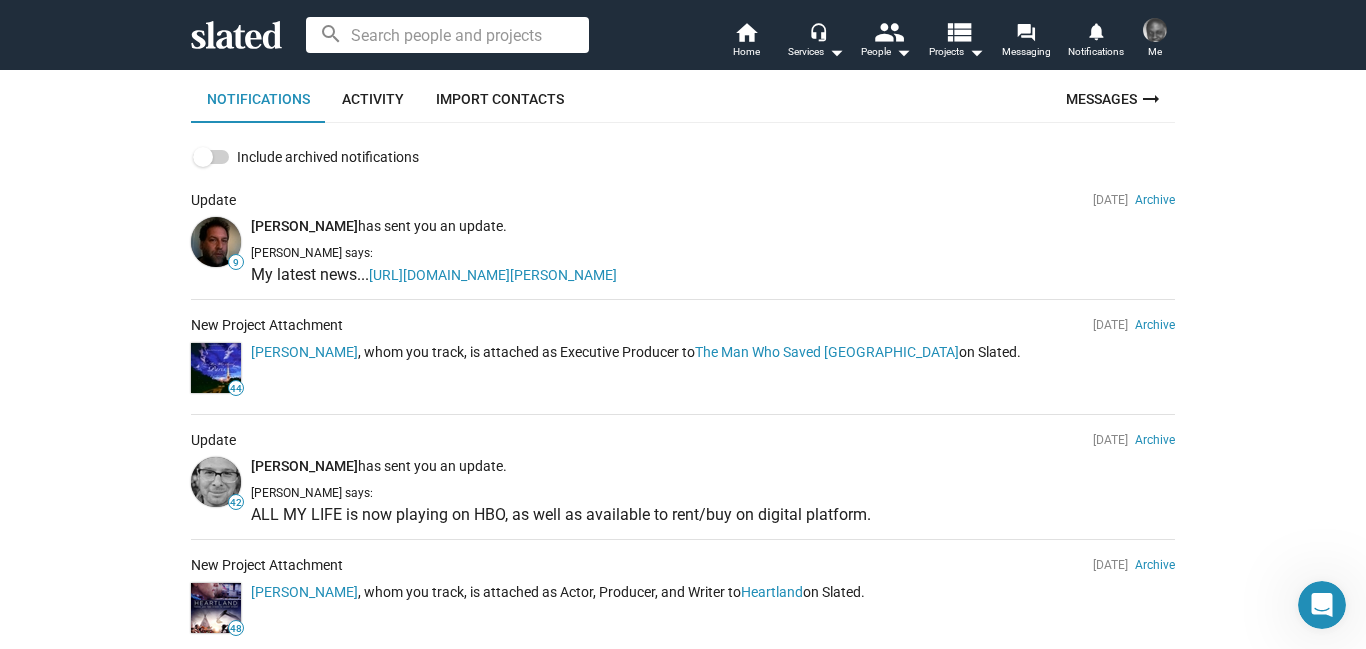 scroll, scrollTop: 0, scrollLeft: 0, axis: both 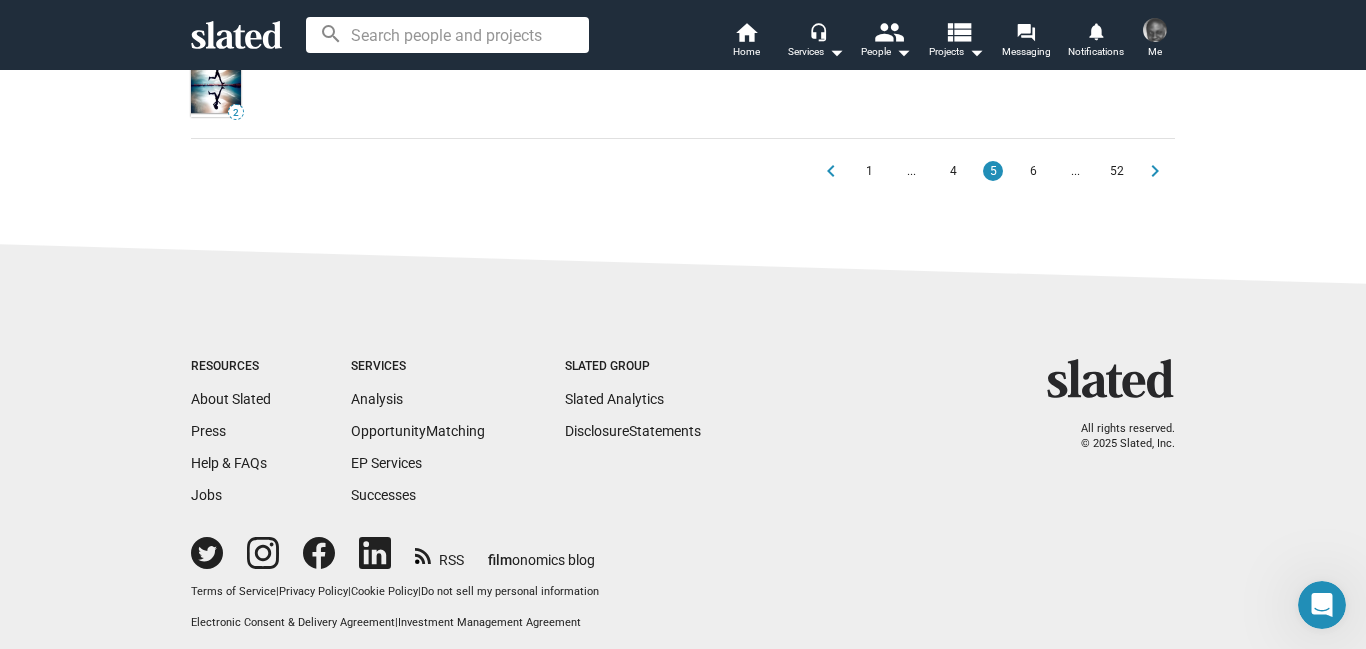 click on "chevron_right" 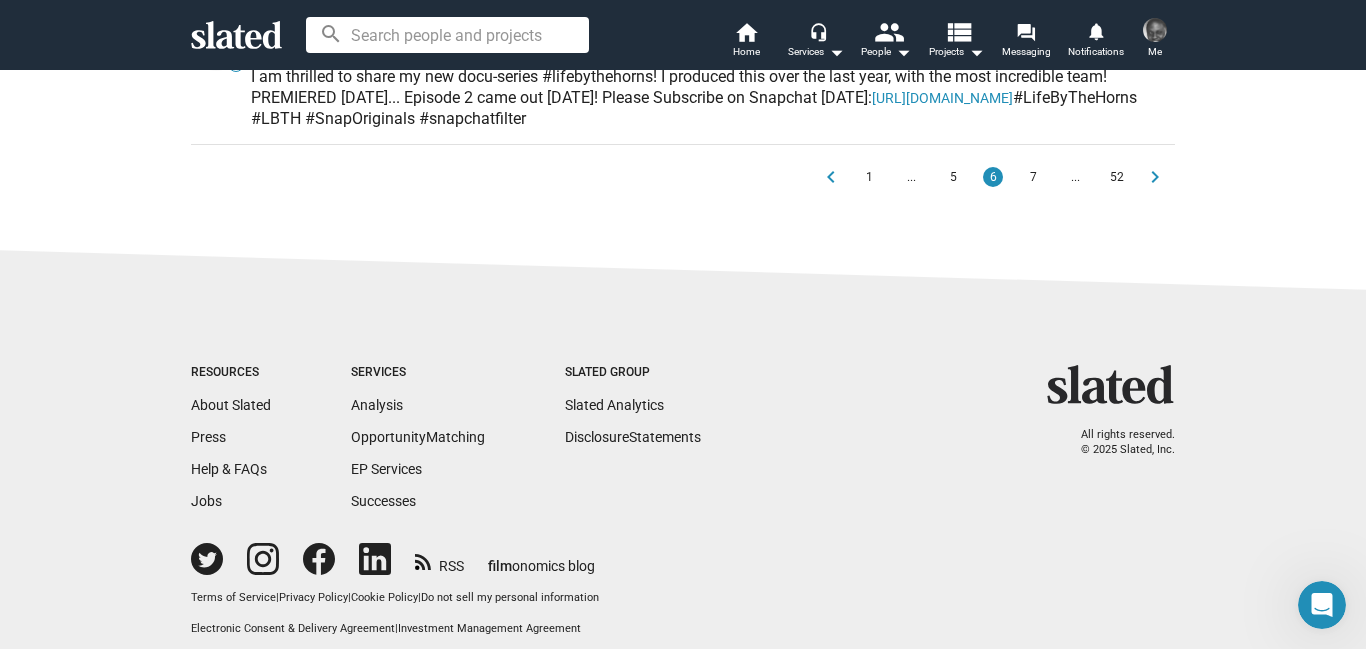 scroll, scrollTop: 1458, scrollLeft: 0, axis: vertical 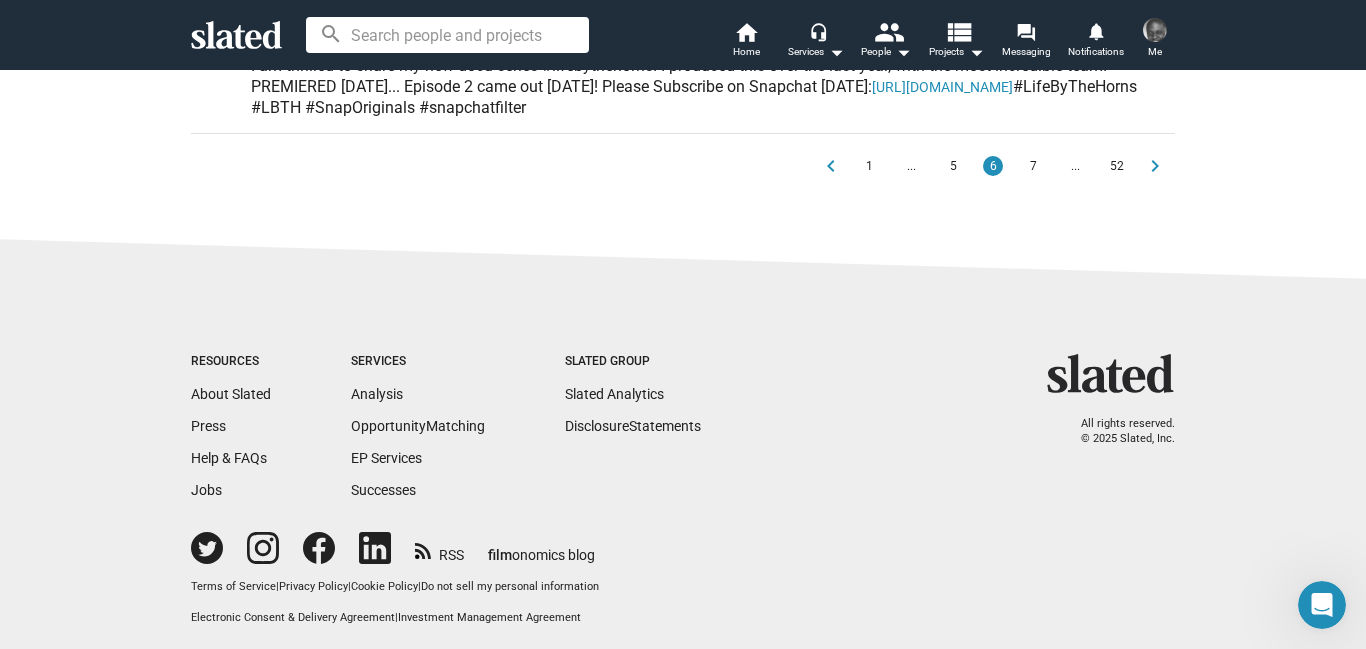 click on "chevron_right" 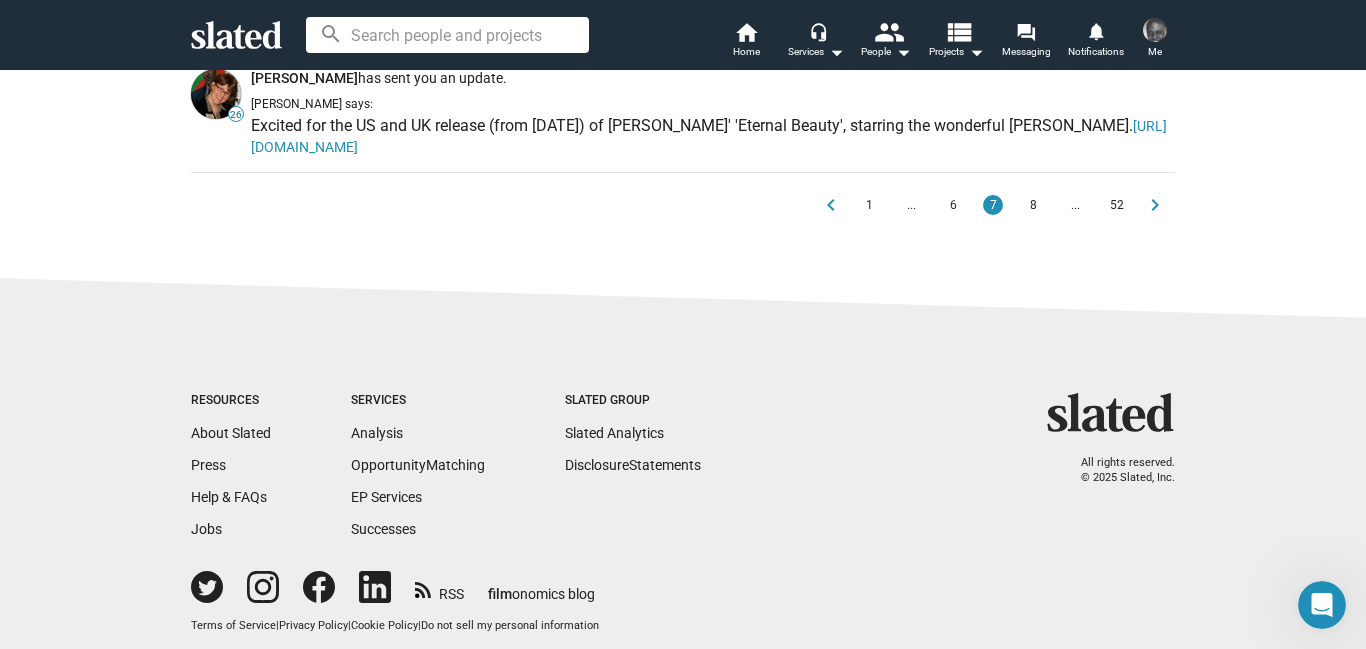 scroll, scrollTop: 1378, scrollLeft: 0, axis: vertical 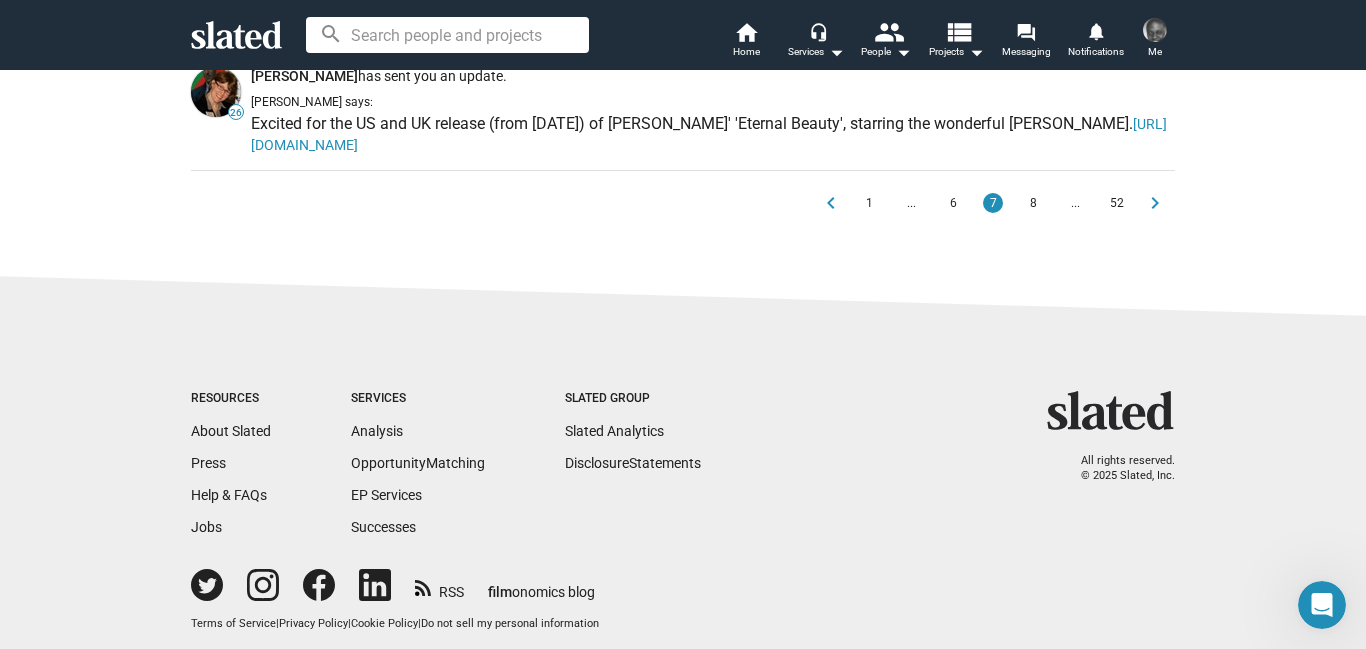 click on "chevron_right" 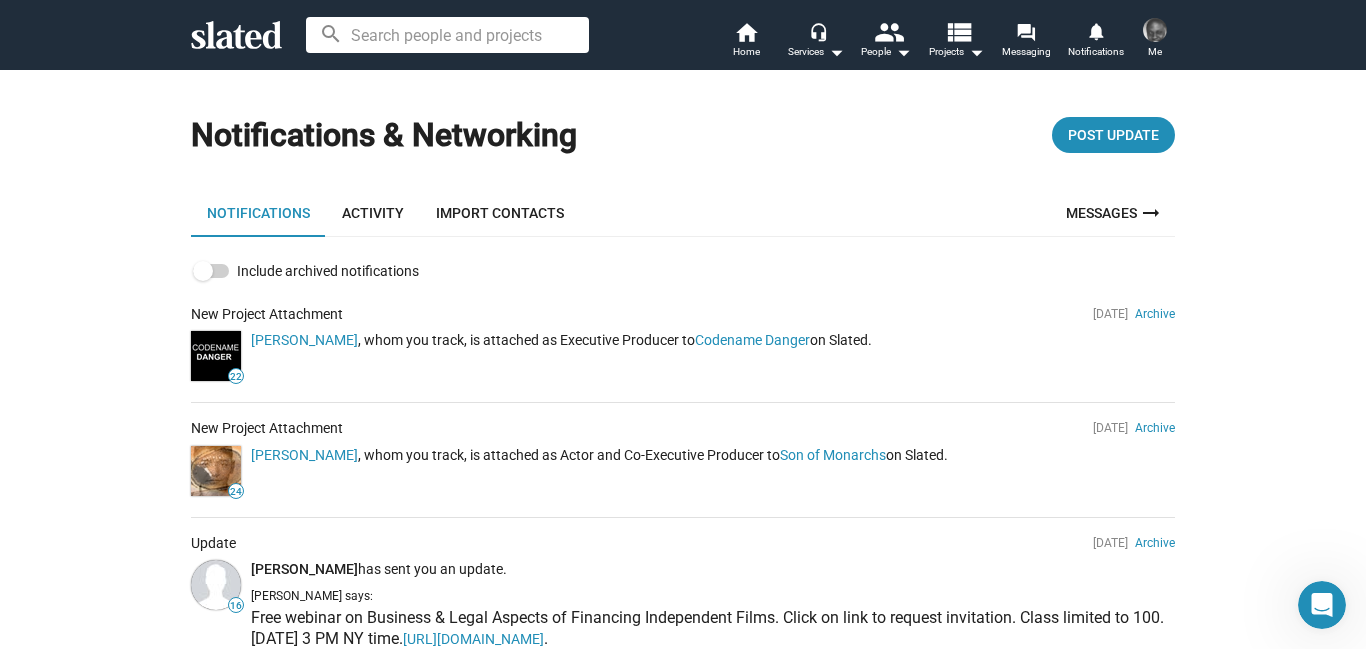 scroll, scrollTop: 0, scrollLeft: 0, axis: both 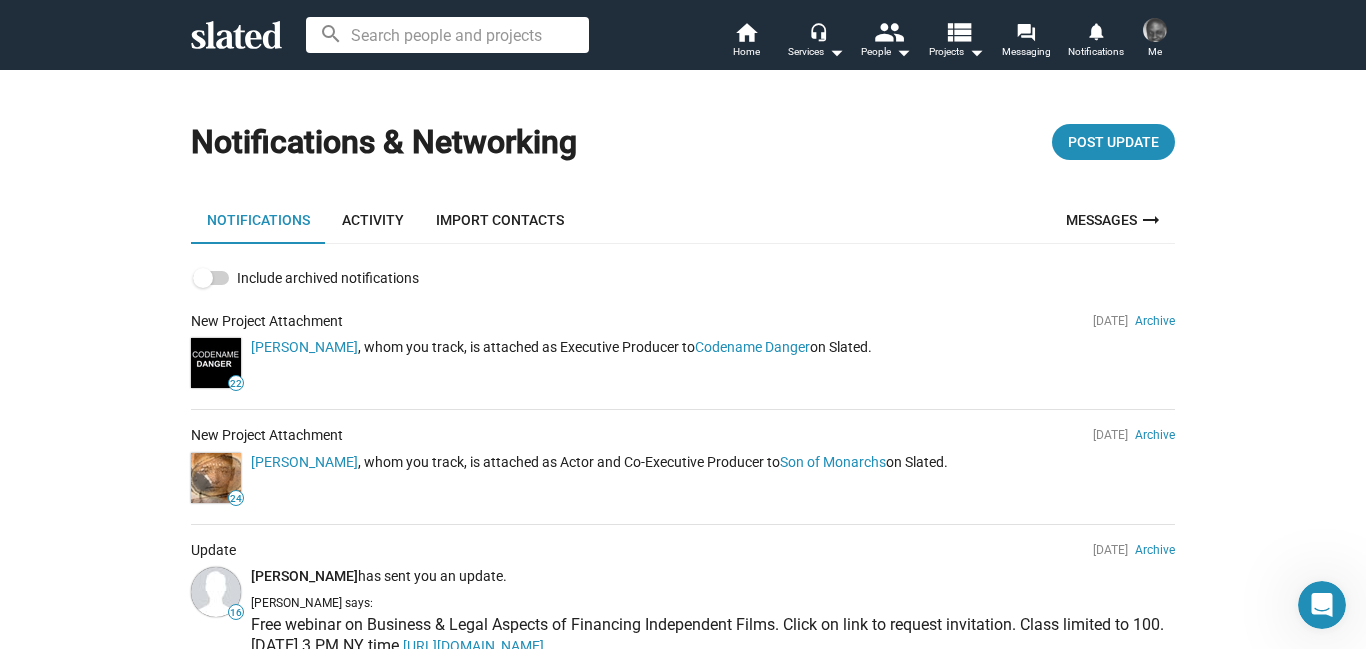 click on "Import Contacts" at bounding box center [500, 220] 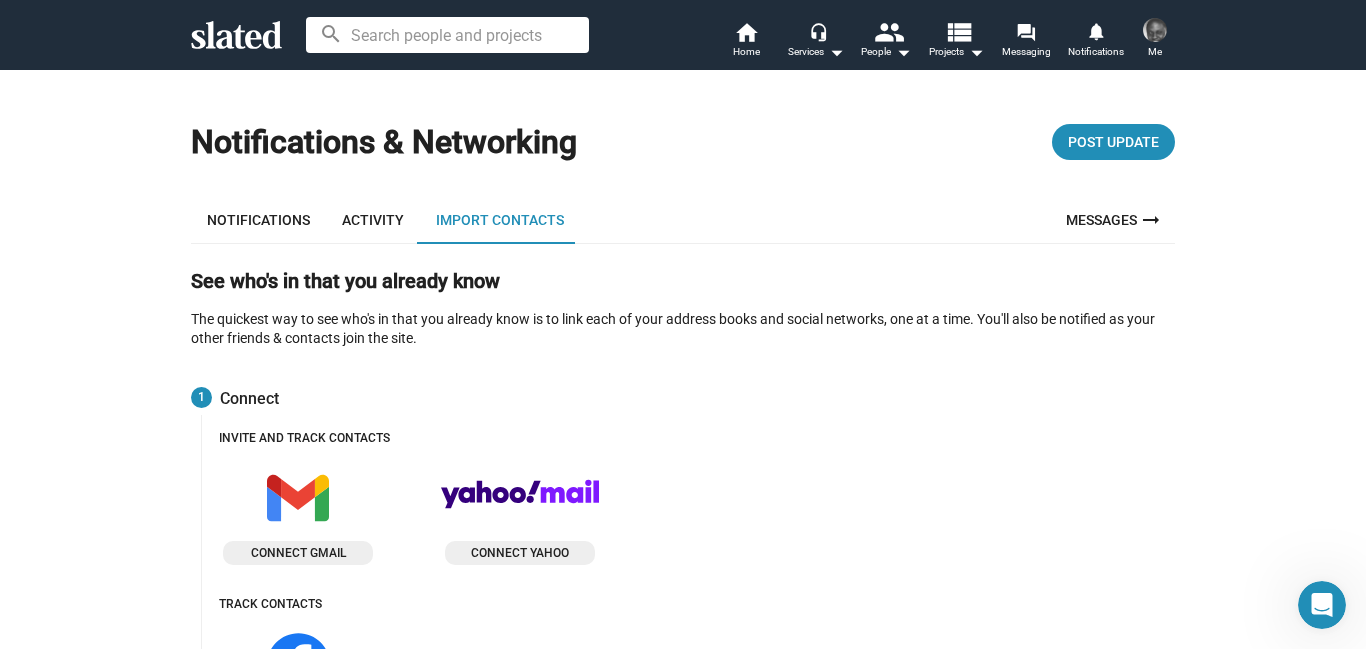 scroll, scrollTop: 2, scrollLeft: 0, axis: vertical 